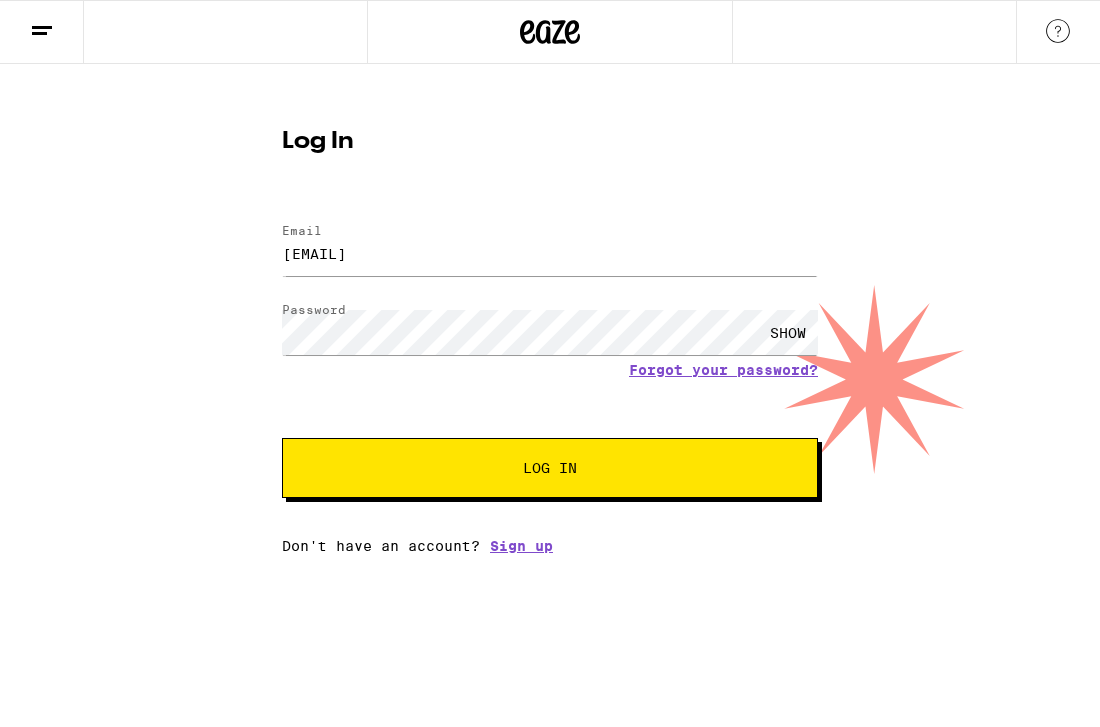 scroll, scrollTop: 0, scrollLeft: 0, axis: both 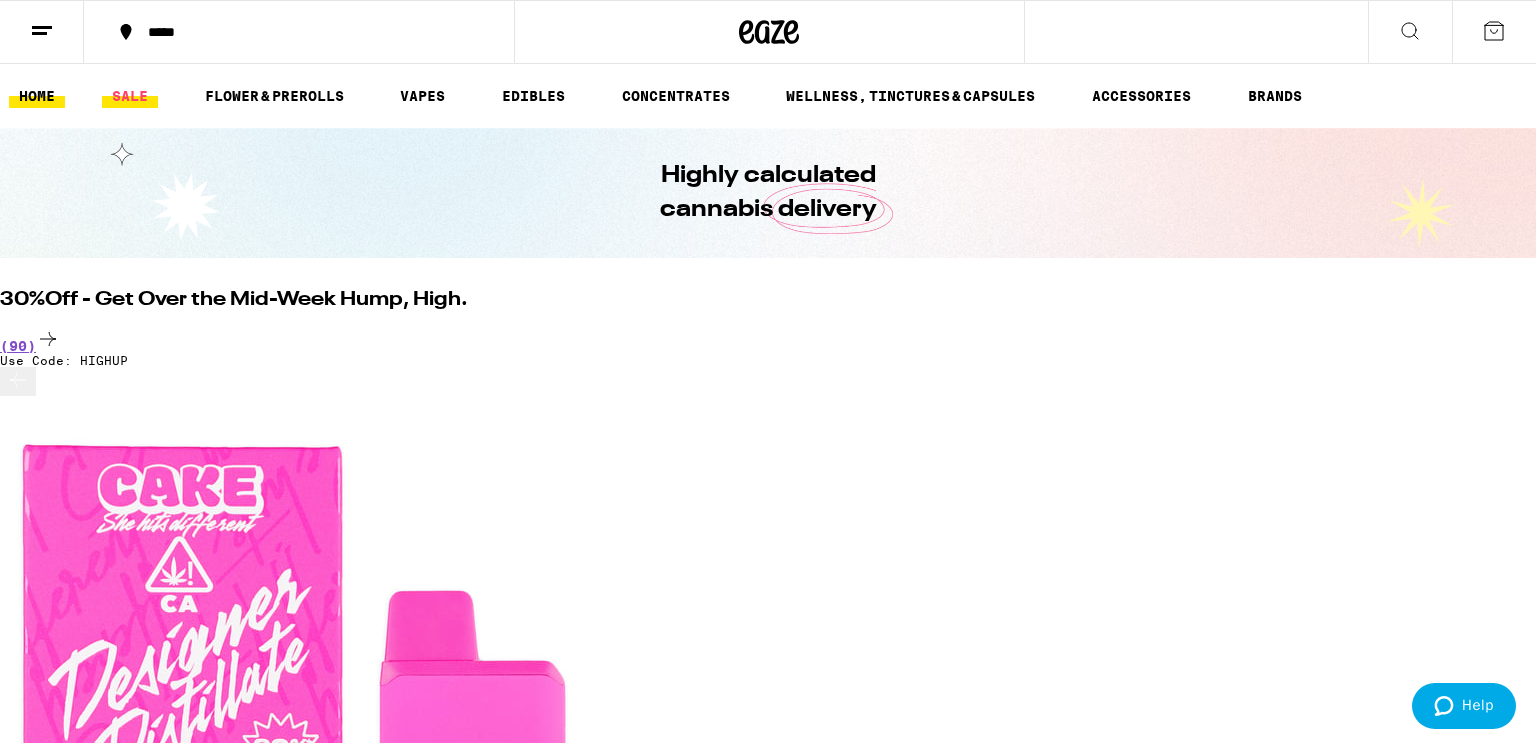 click on "SALE" at bounding box center [130, 96] 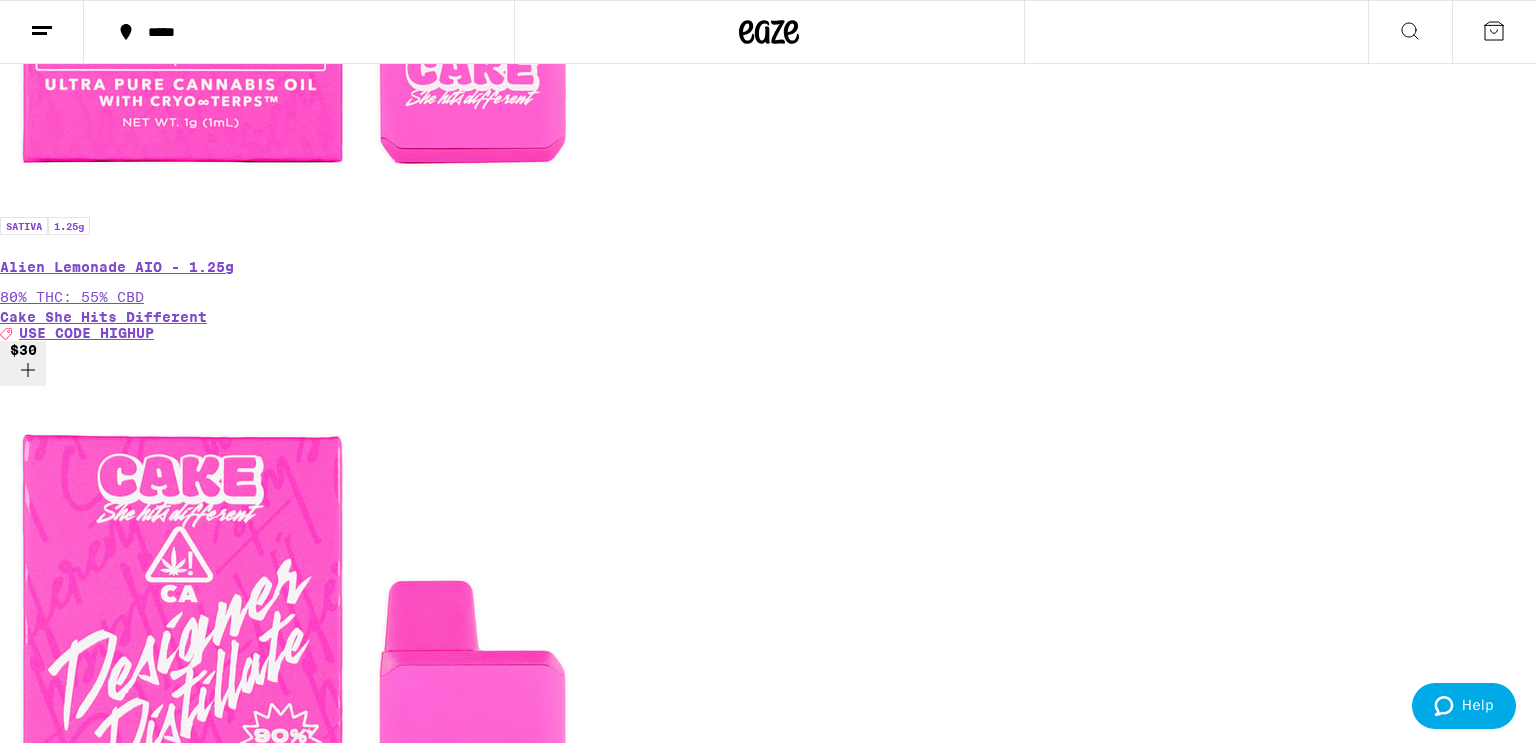 scroll, scrollTop: 760, scrollLeft: 0, axis: vertical 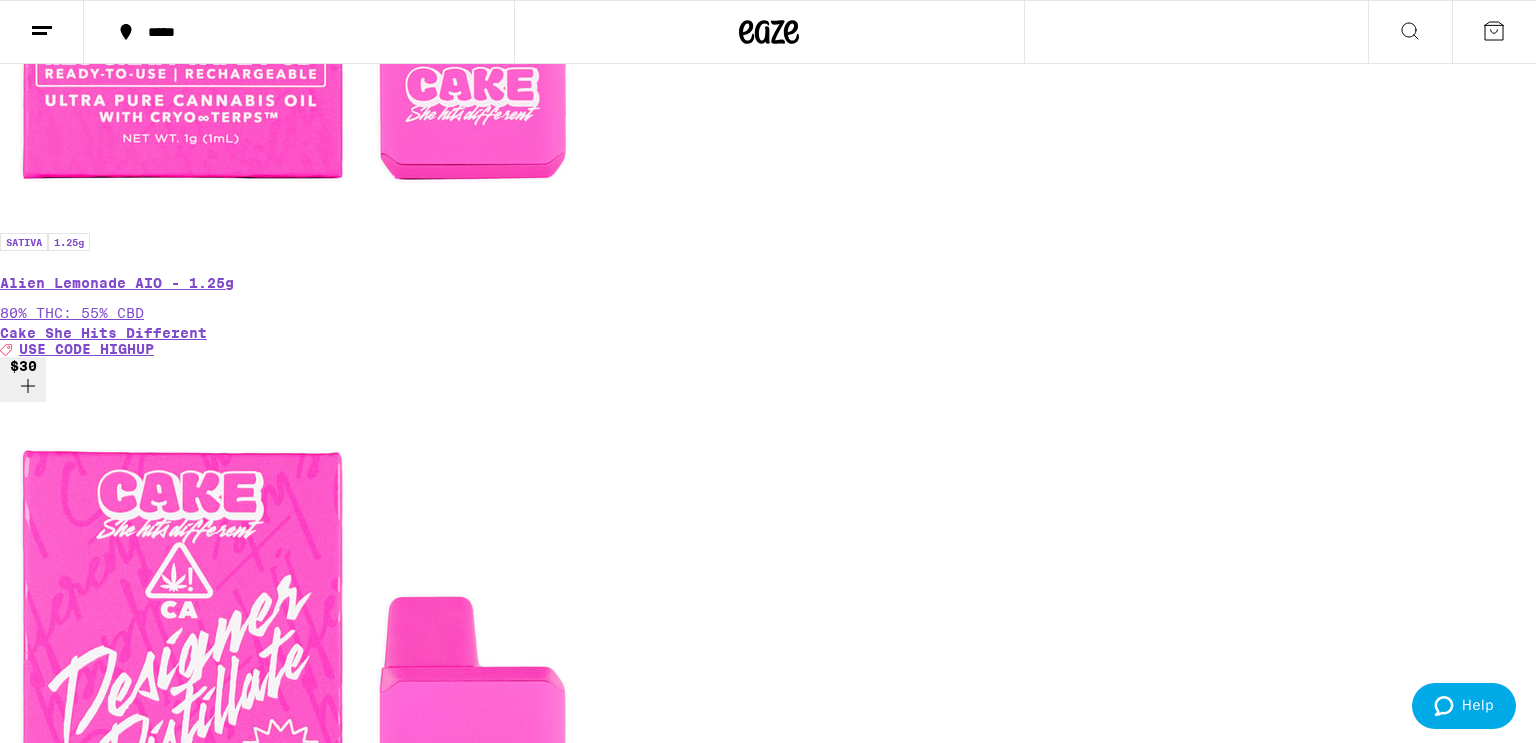 click on "$135" at bounding box center [24, 8819] 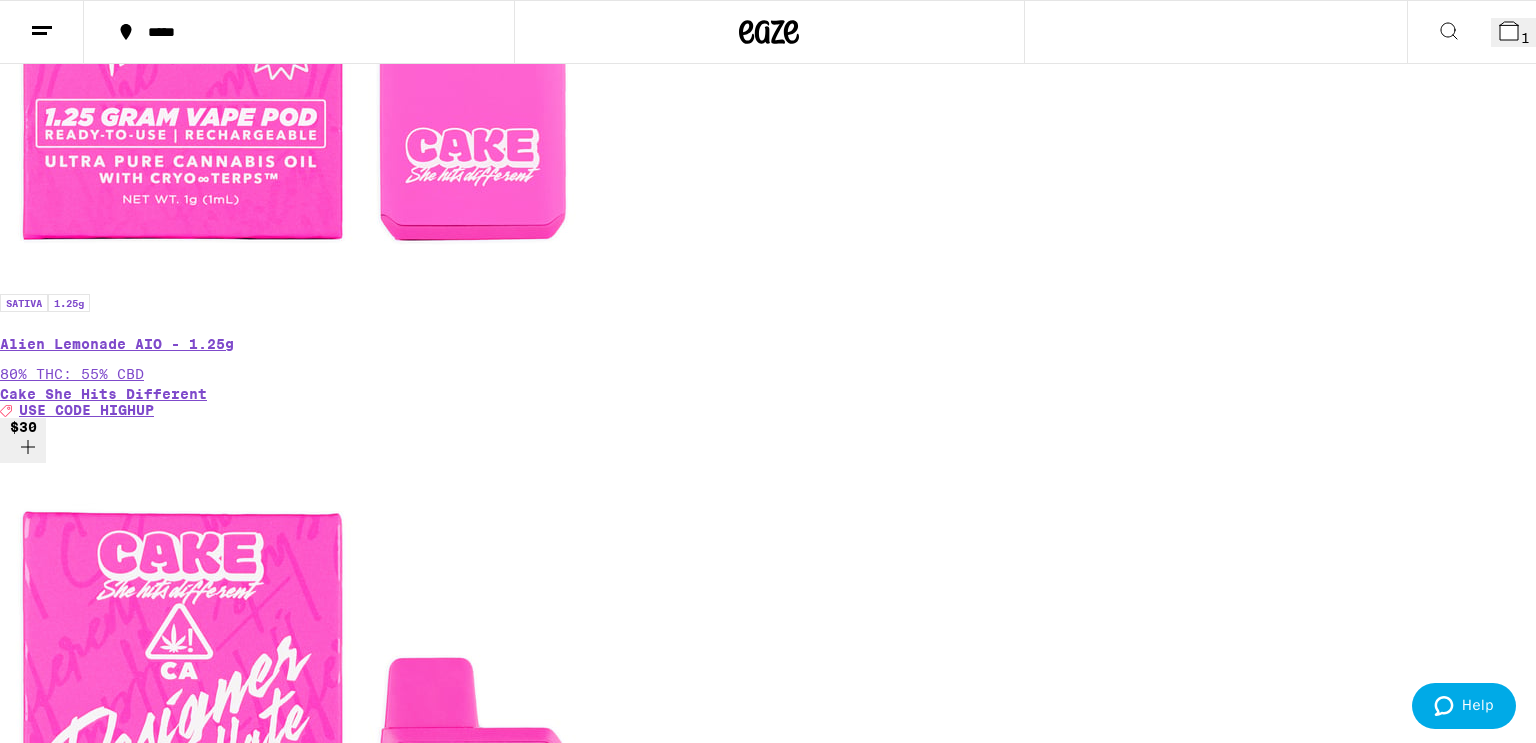 click on "1" at bounding box center (1513, 32) 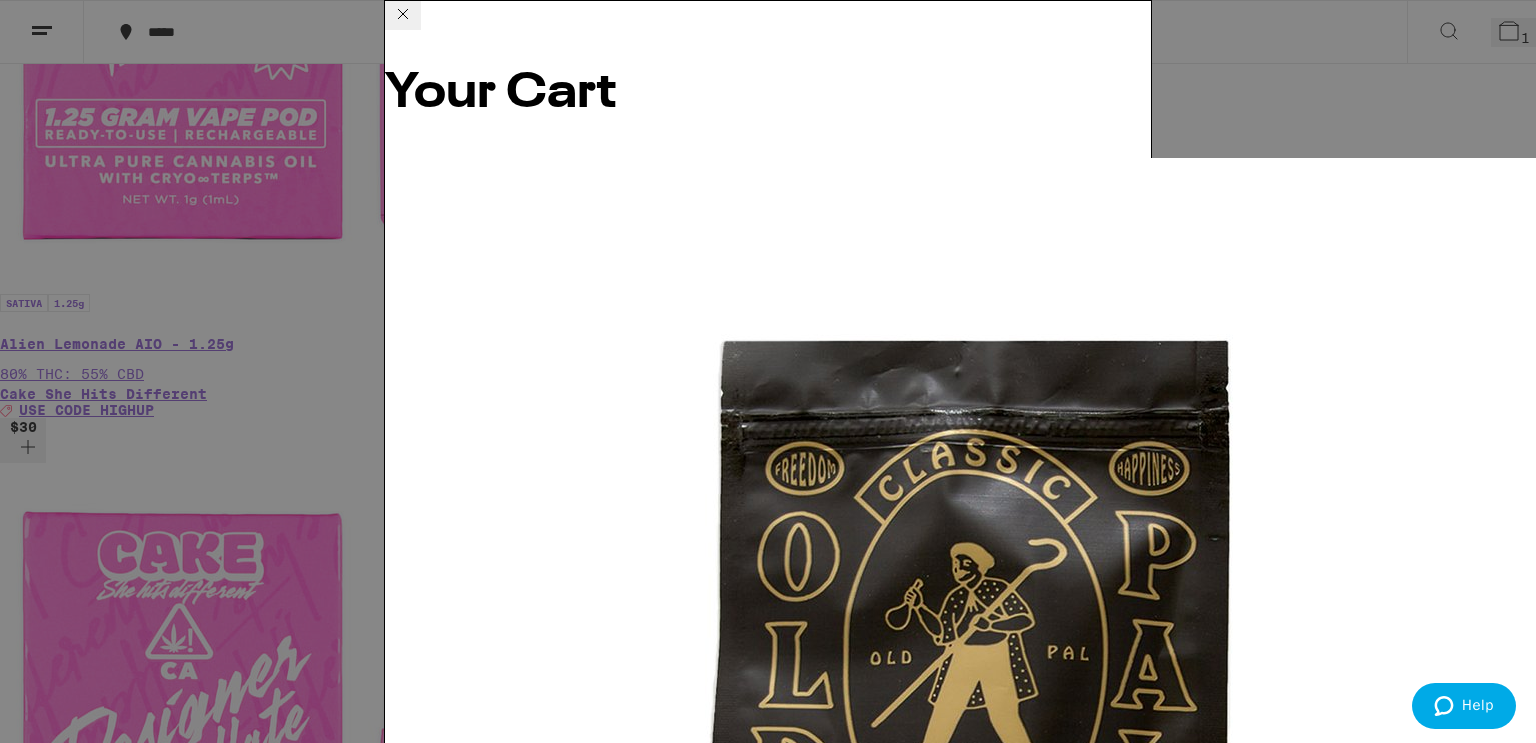 click on "Apply Promo" at bounding box center [440, 9460] 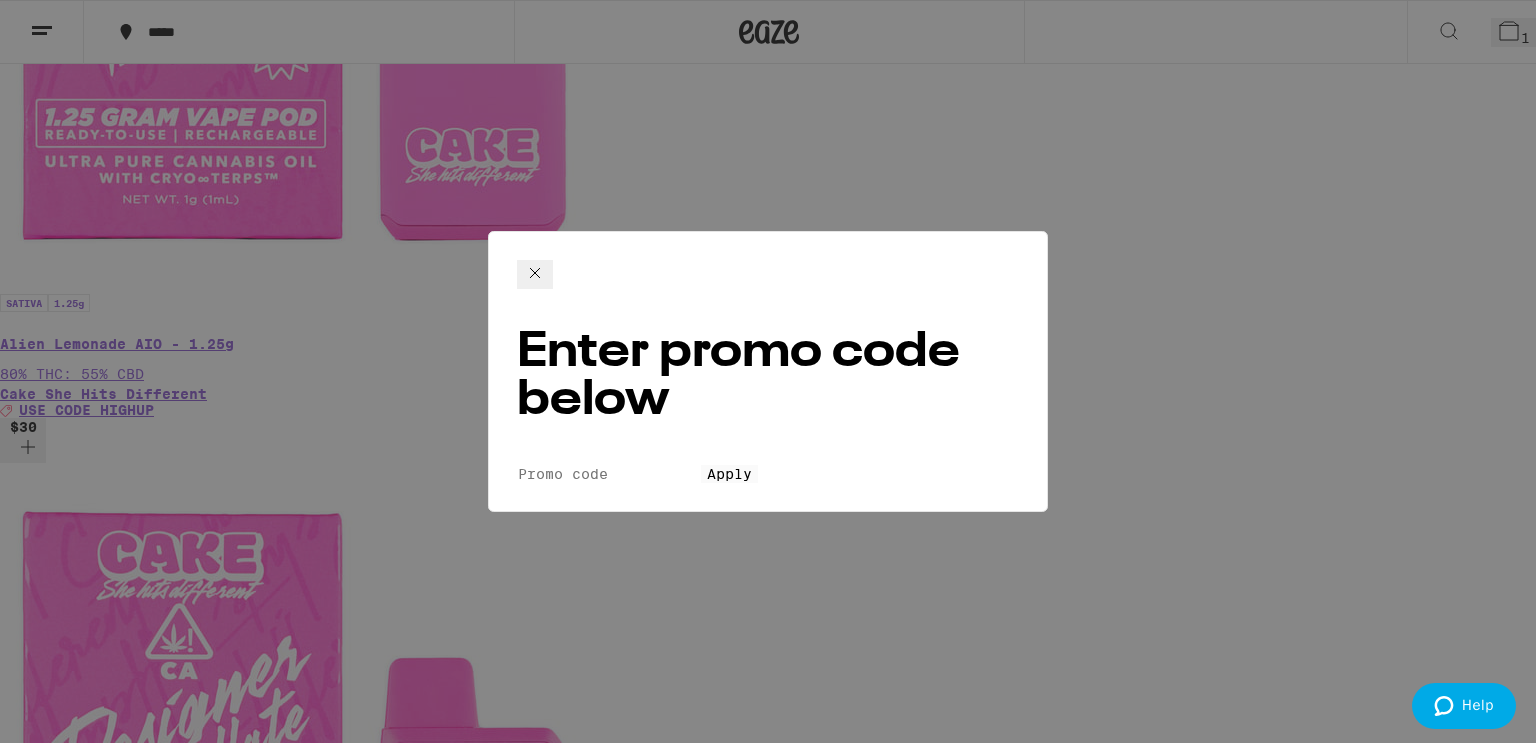 click 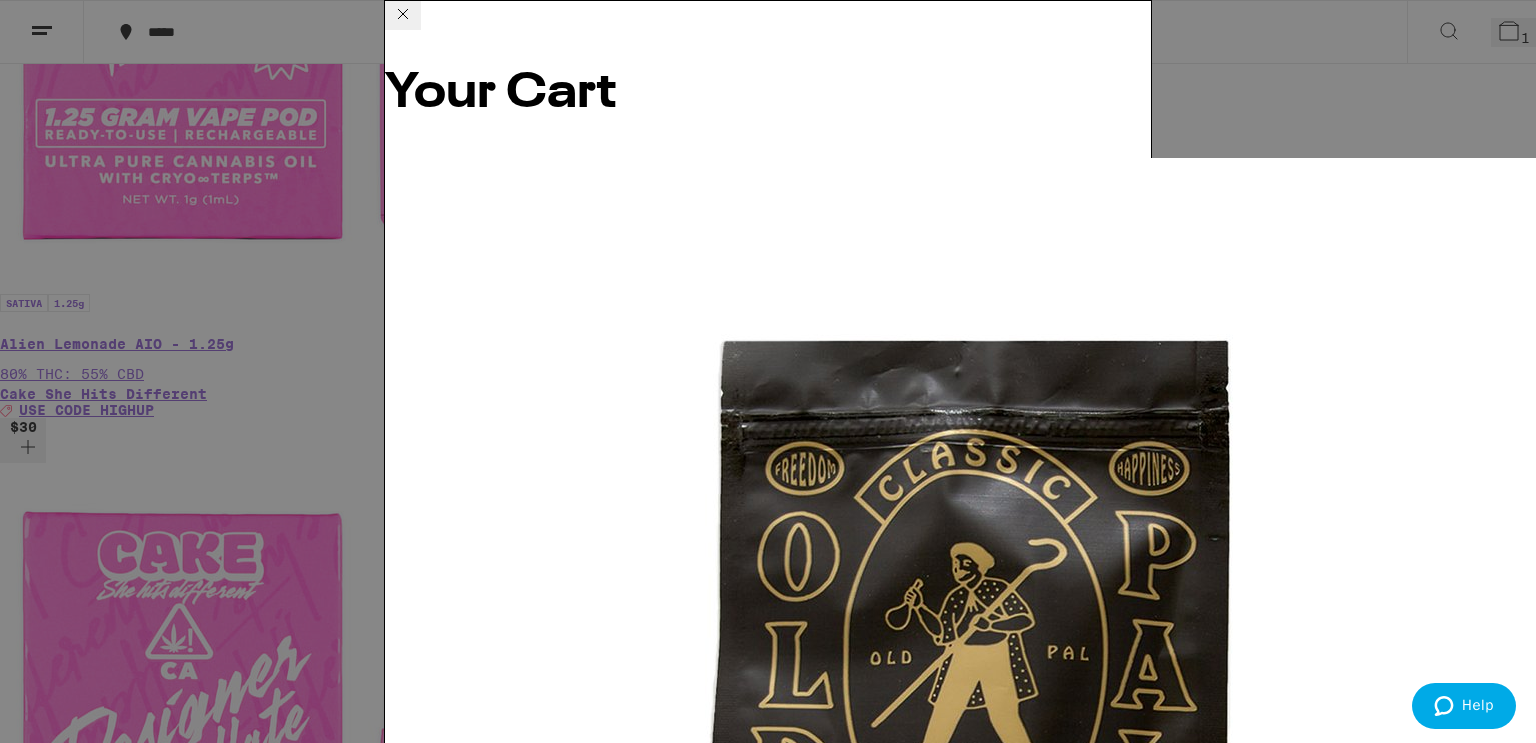 scroll, scrollTop: 100, scrollLeft: 0, axis: vertical 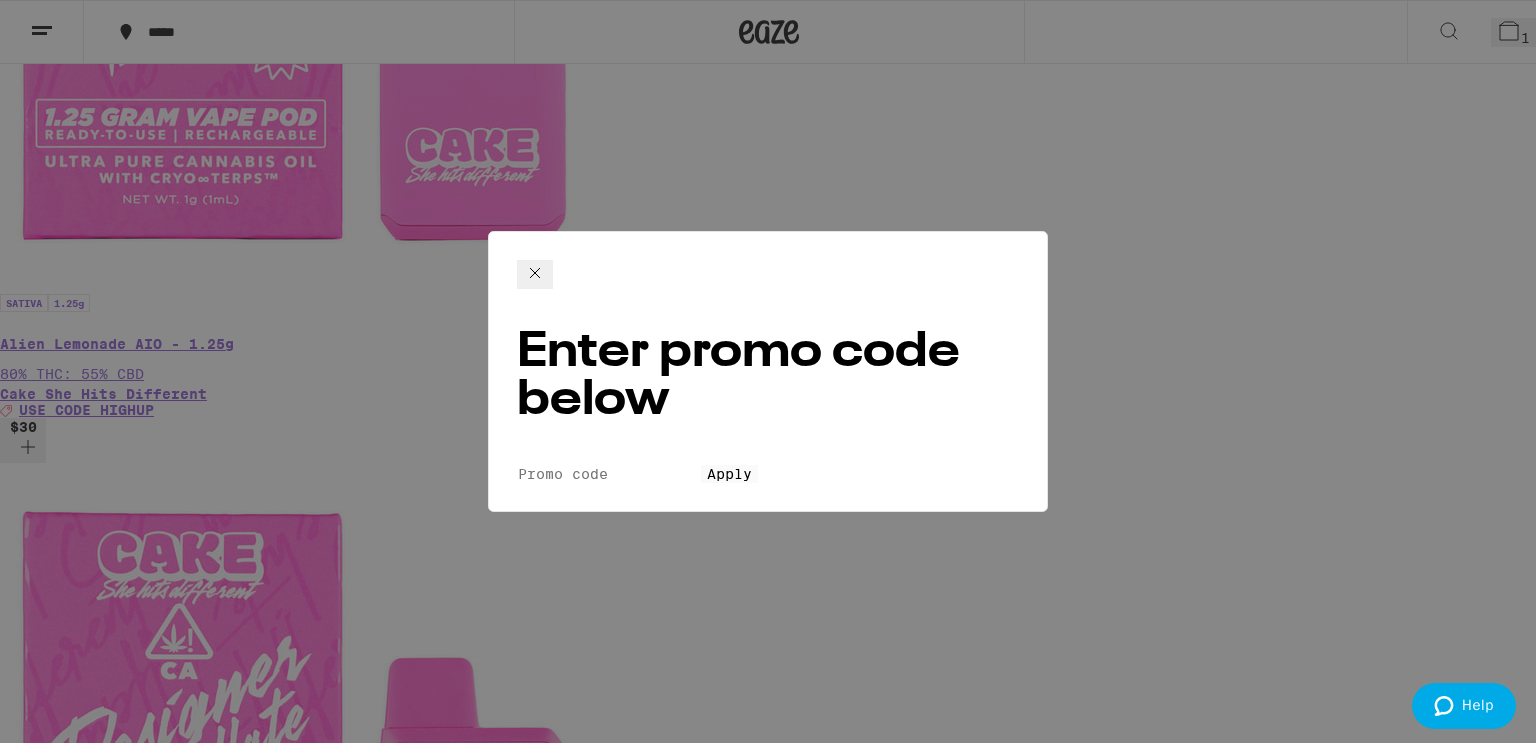 click on "Promo Code" at bounding box center [609, 474] 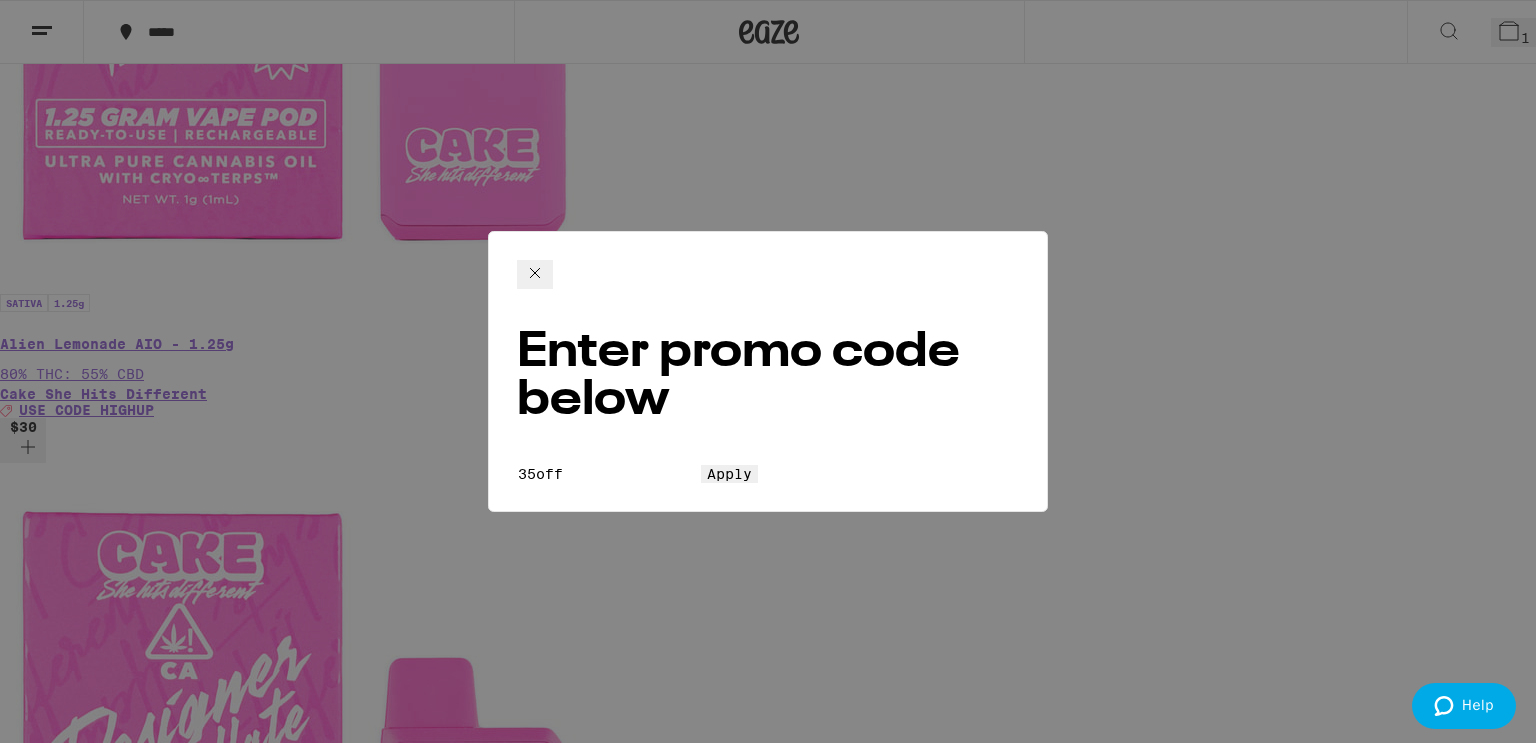 type on "35off" 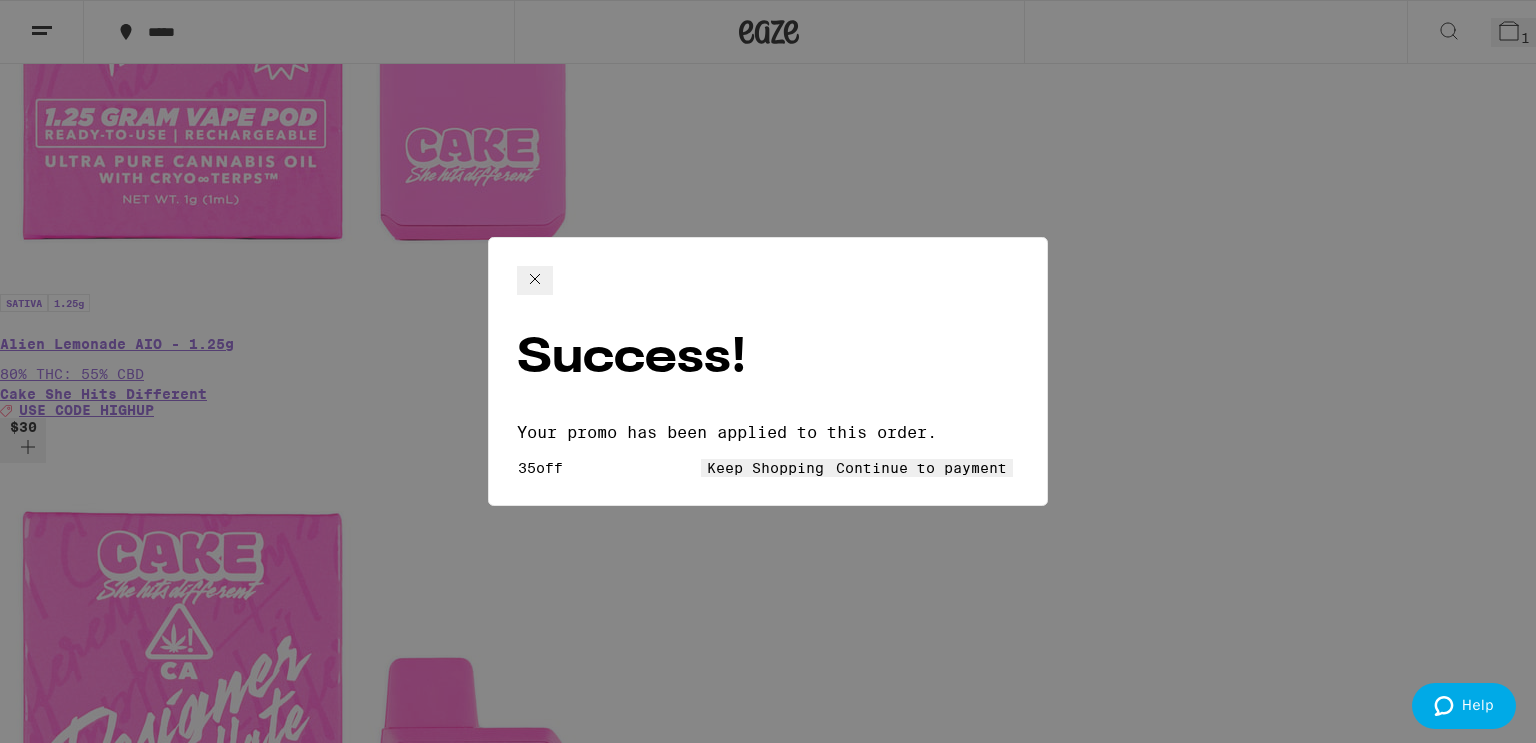 click on "Continue to payment" at bounding box center (921, 468) 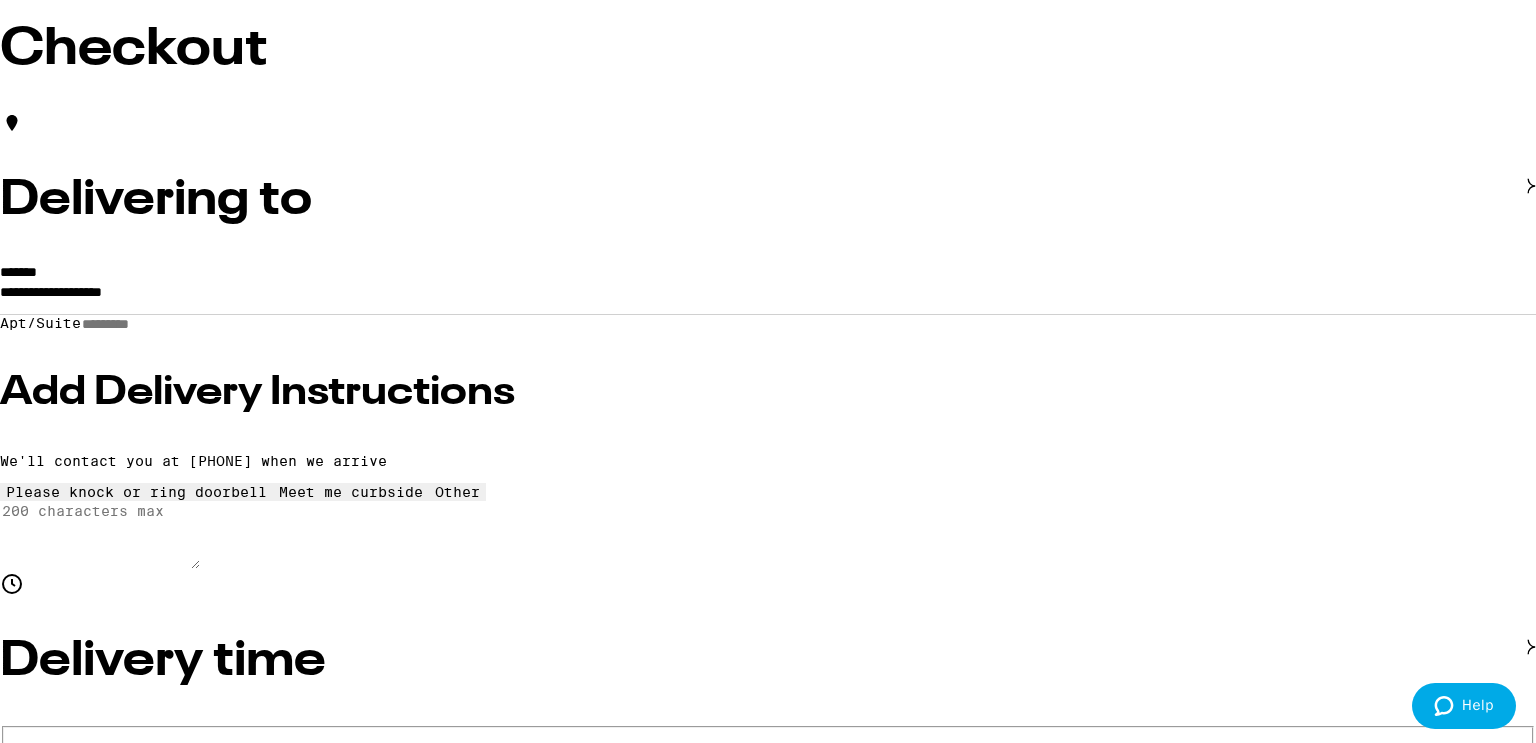 scroll, scrollTop: 0, scrollLeft: 0, axis: both 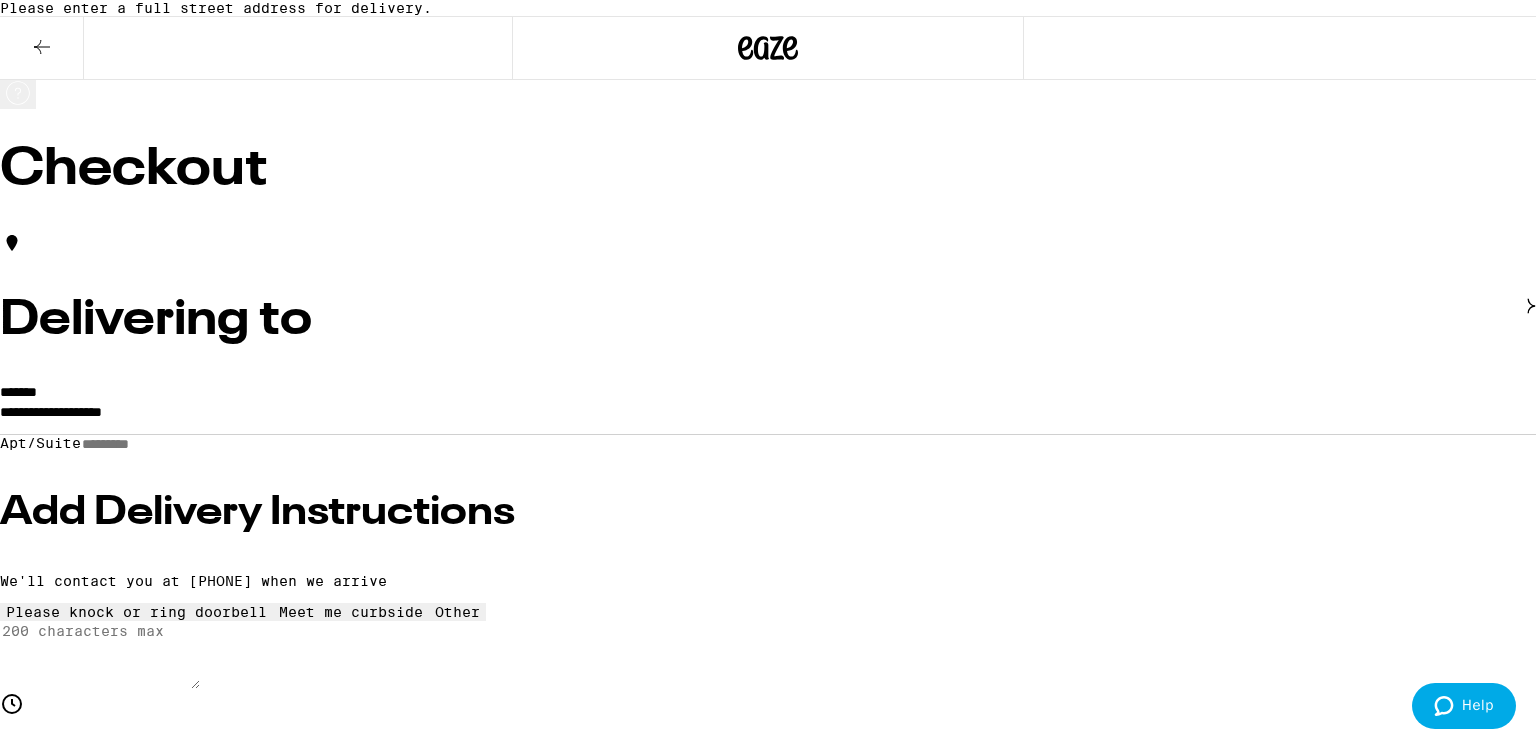 click 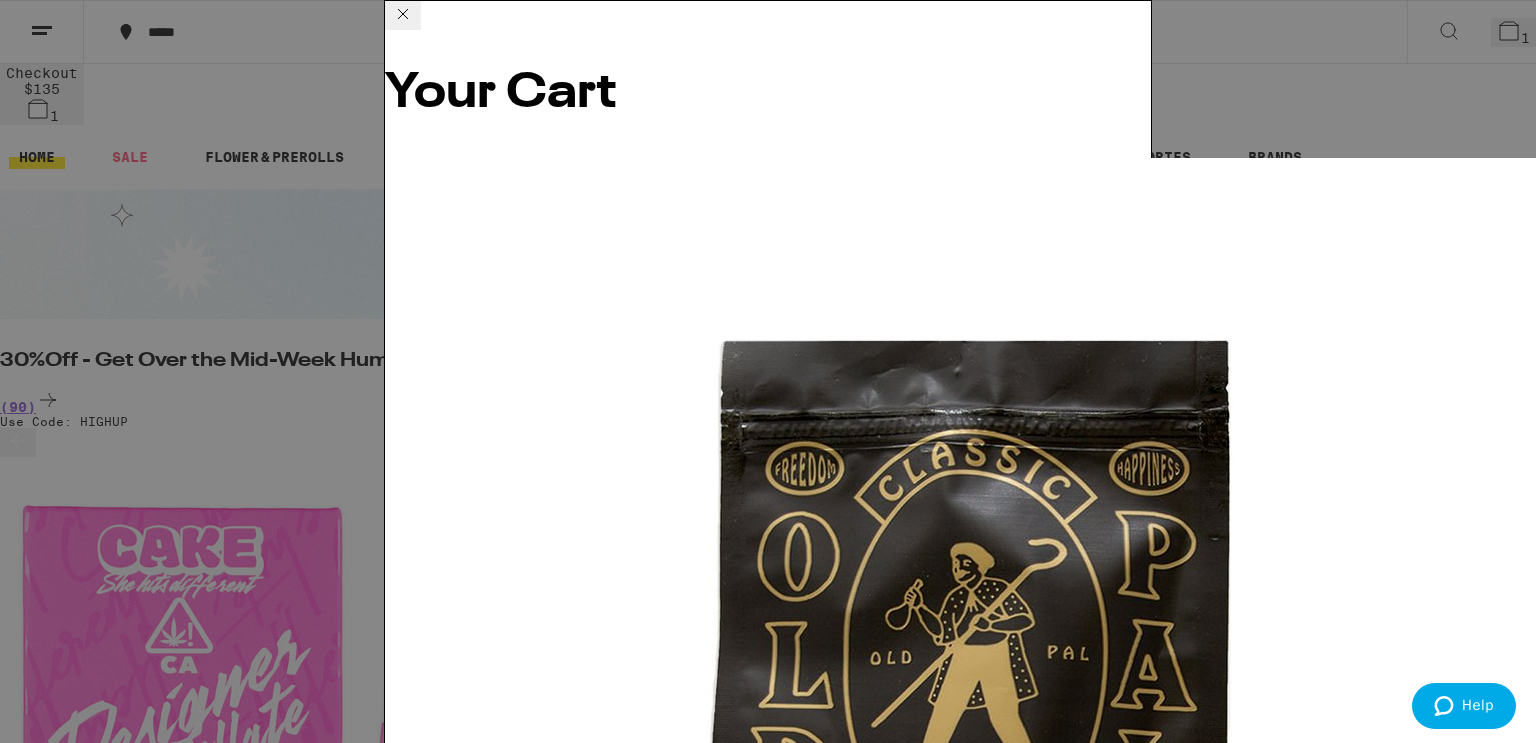 click 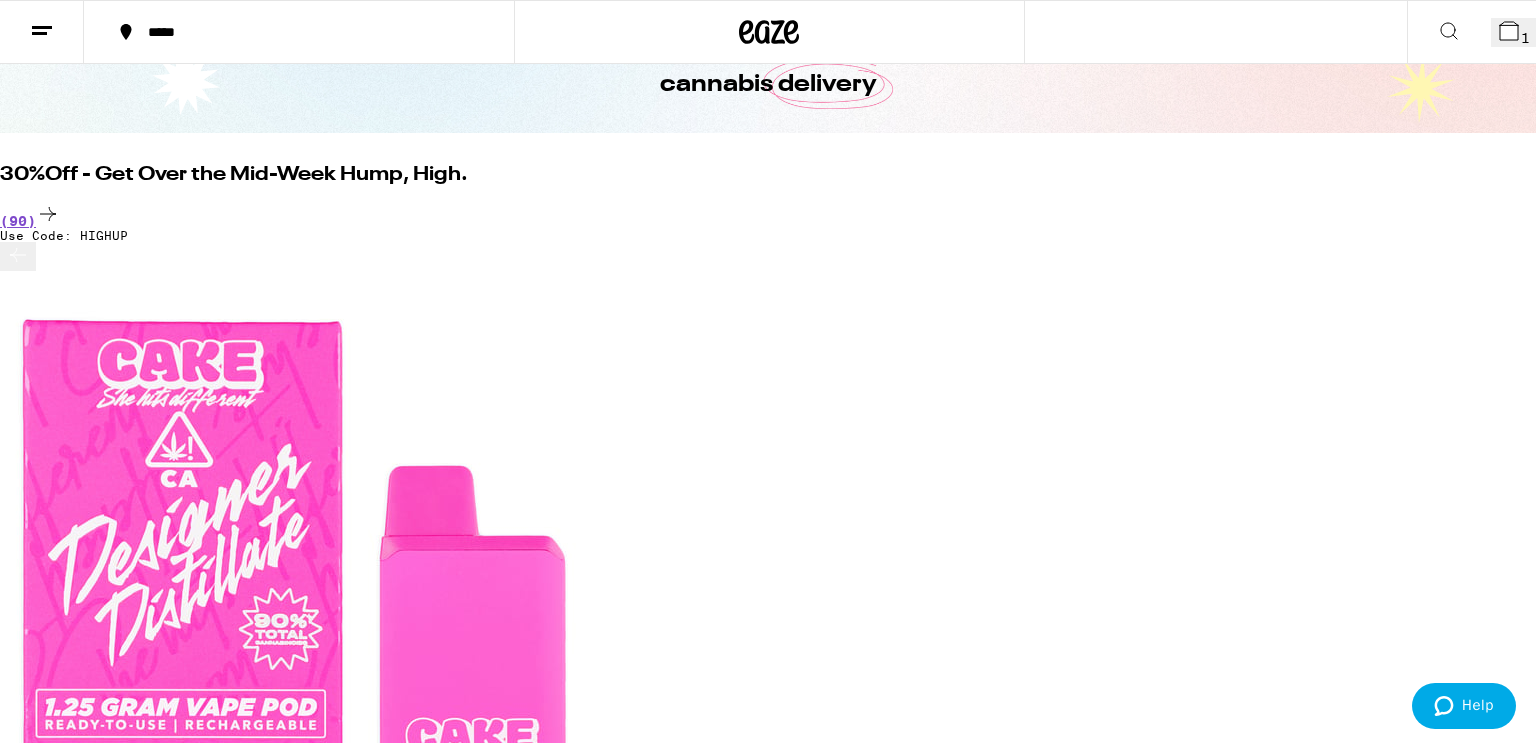 scroll, scrollTop: 0, scrollLeft: 0, axis: both 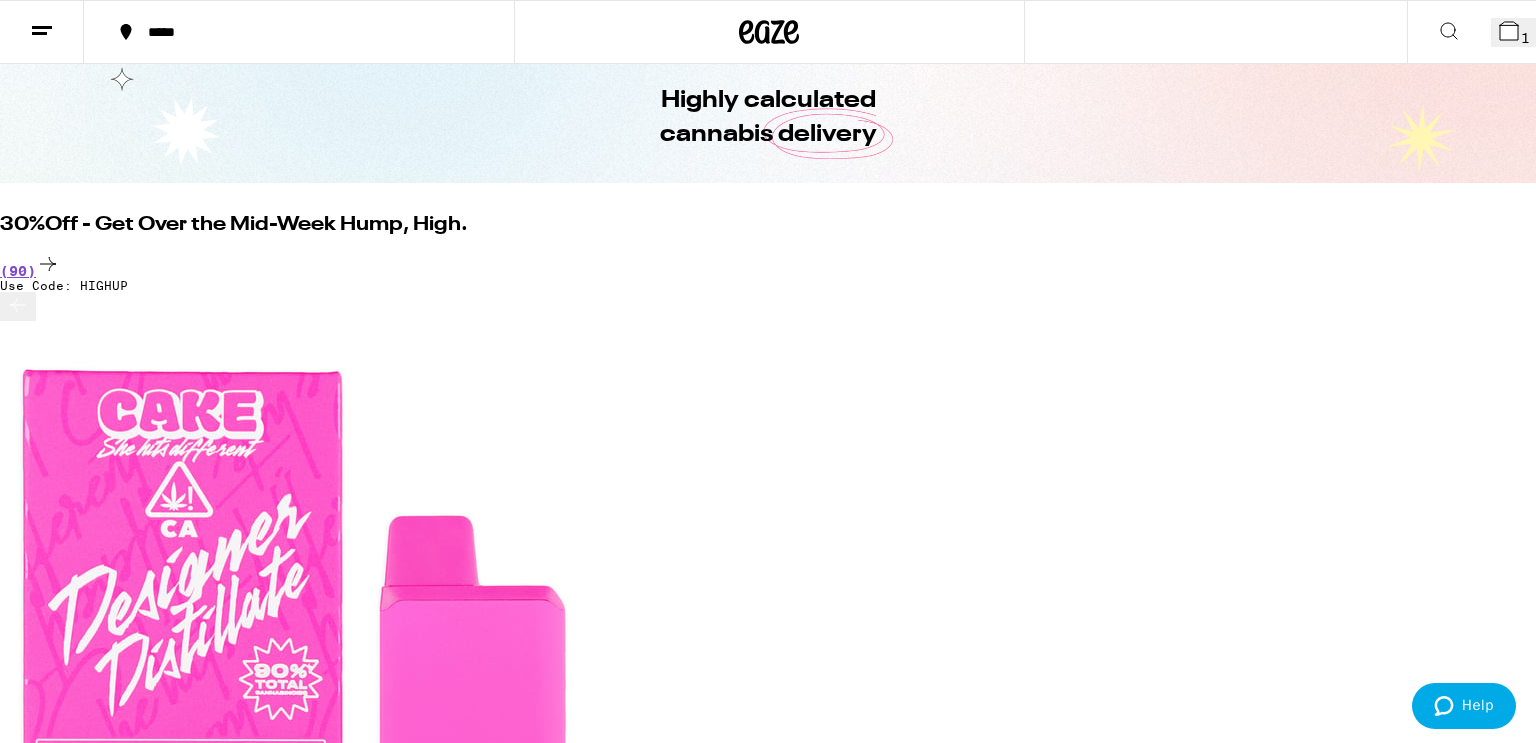 click at bounding box center [42, 32] 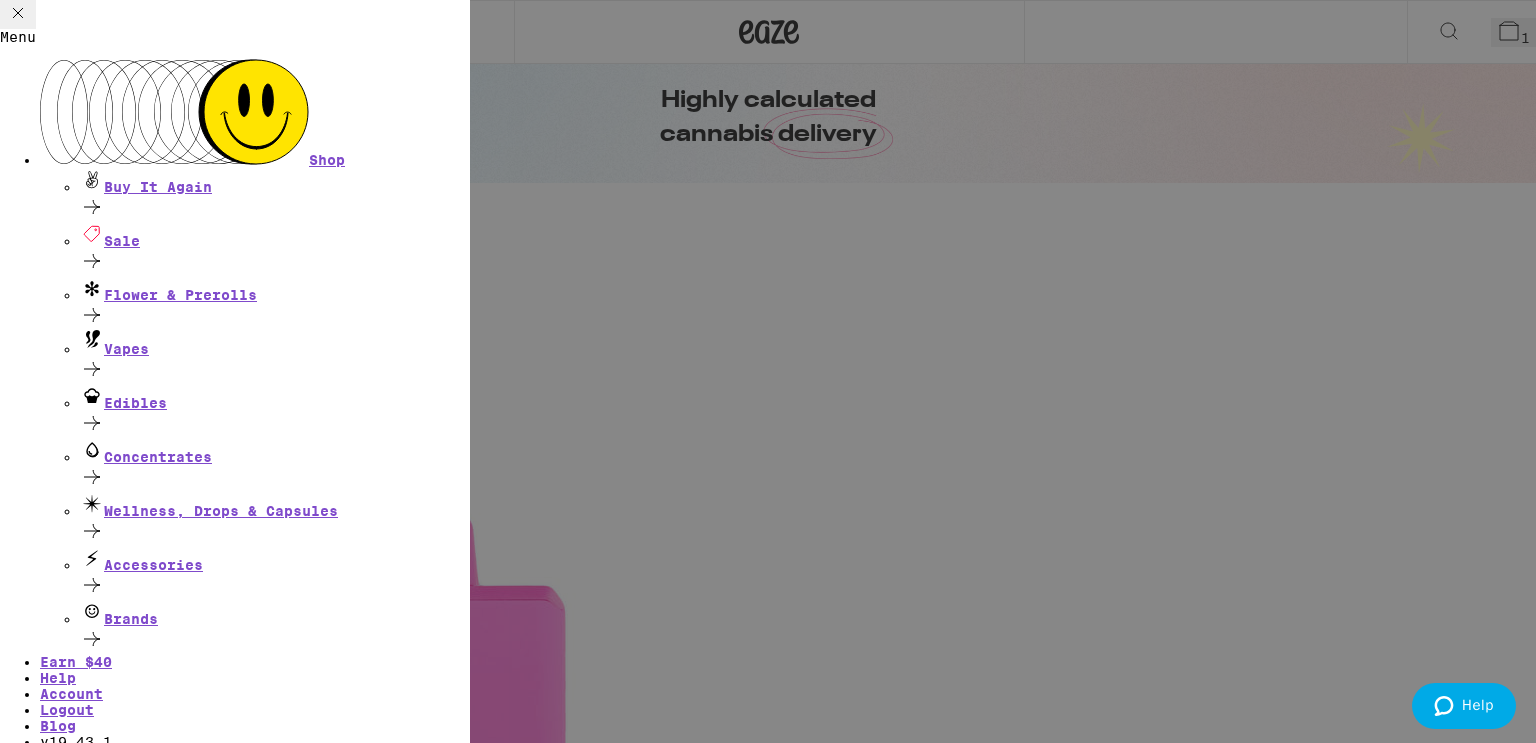 click 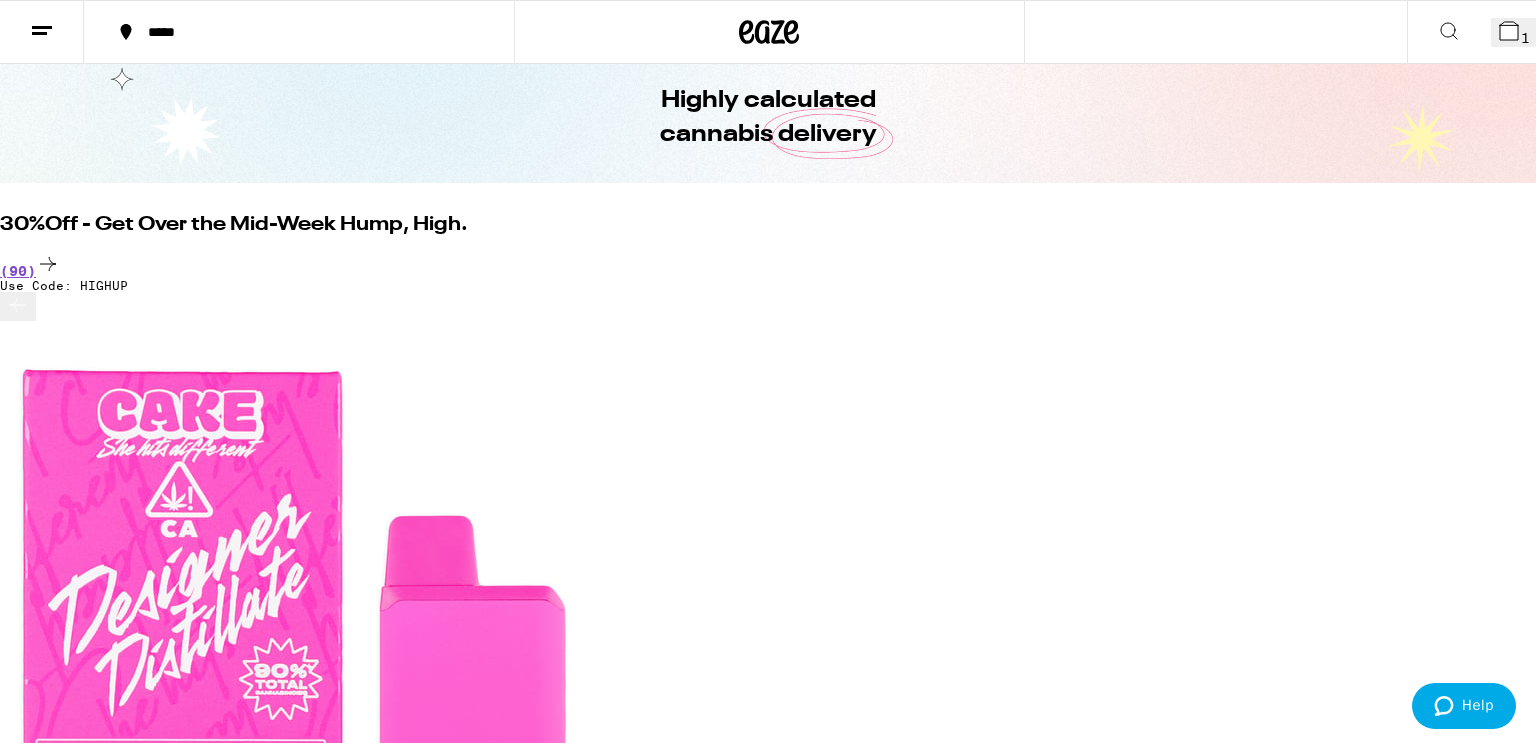 scroll, scrollTop: 0, scrollLeft: 8912, axis: horizontal 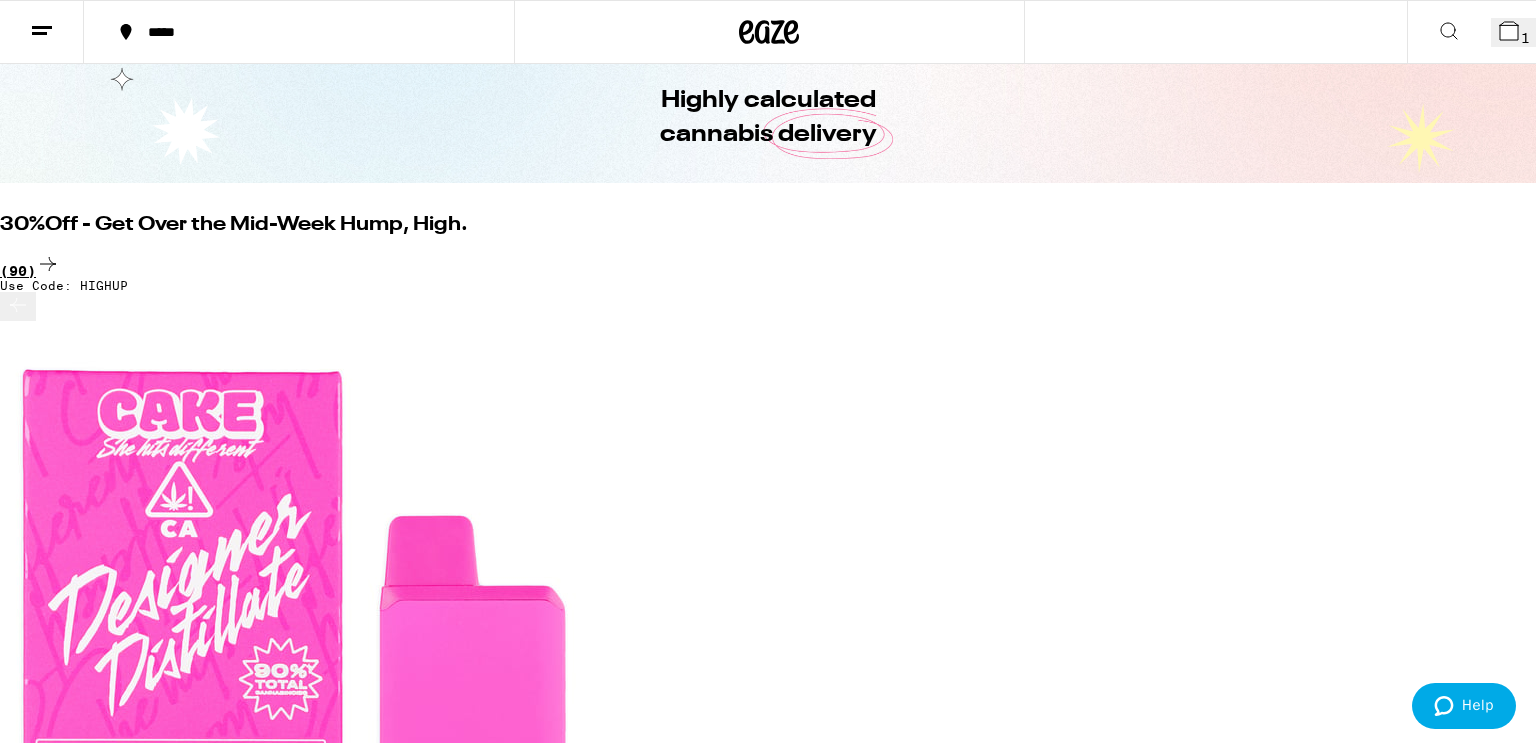 click on "(90)" at bounding box center (768, 265) 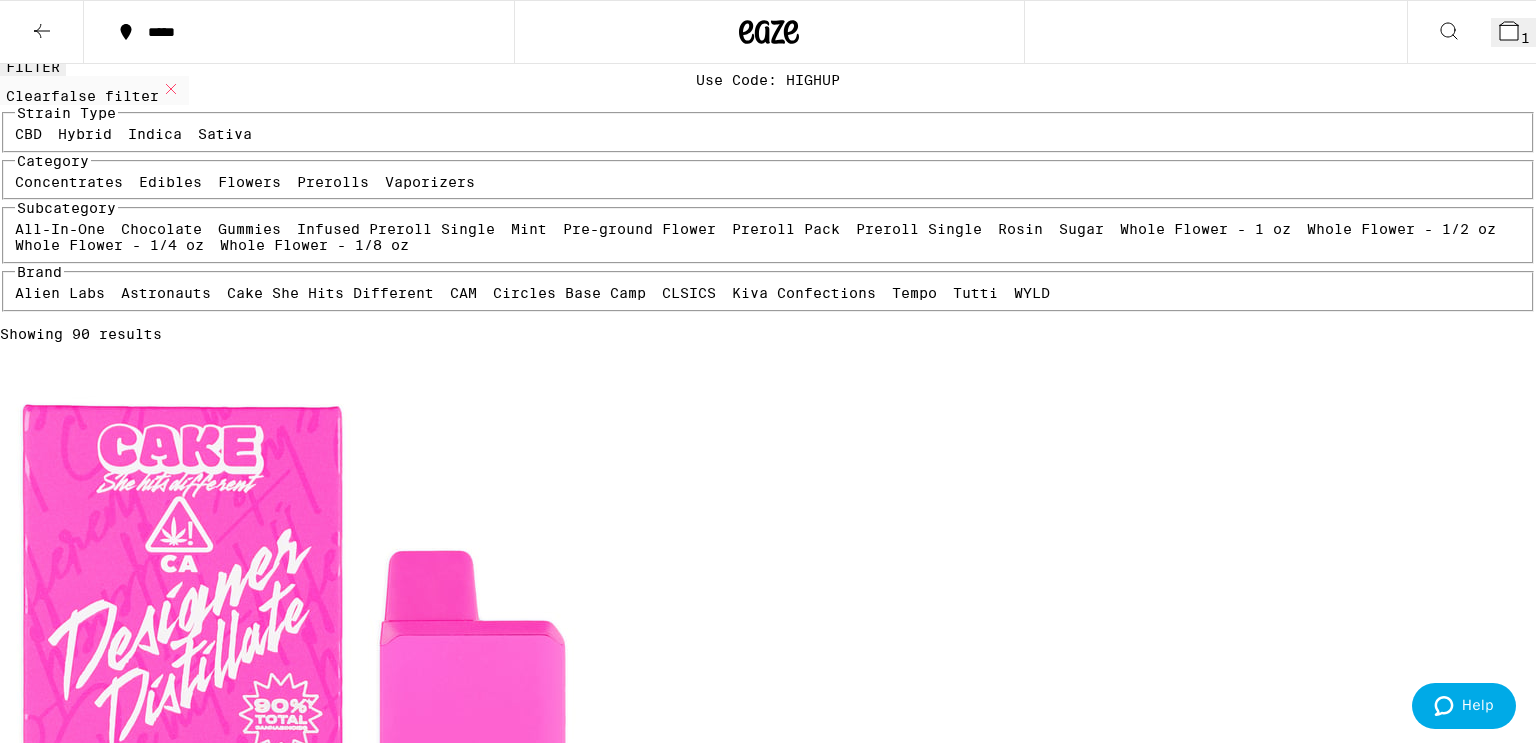 scroll, scrollTop: 0, scrollLeft: 0, axis: both 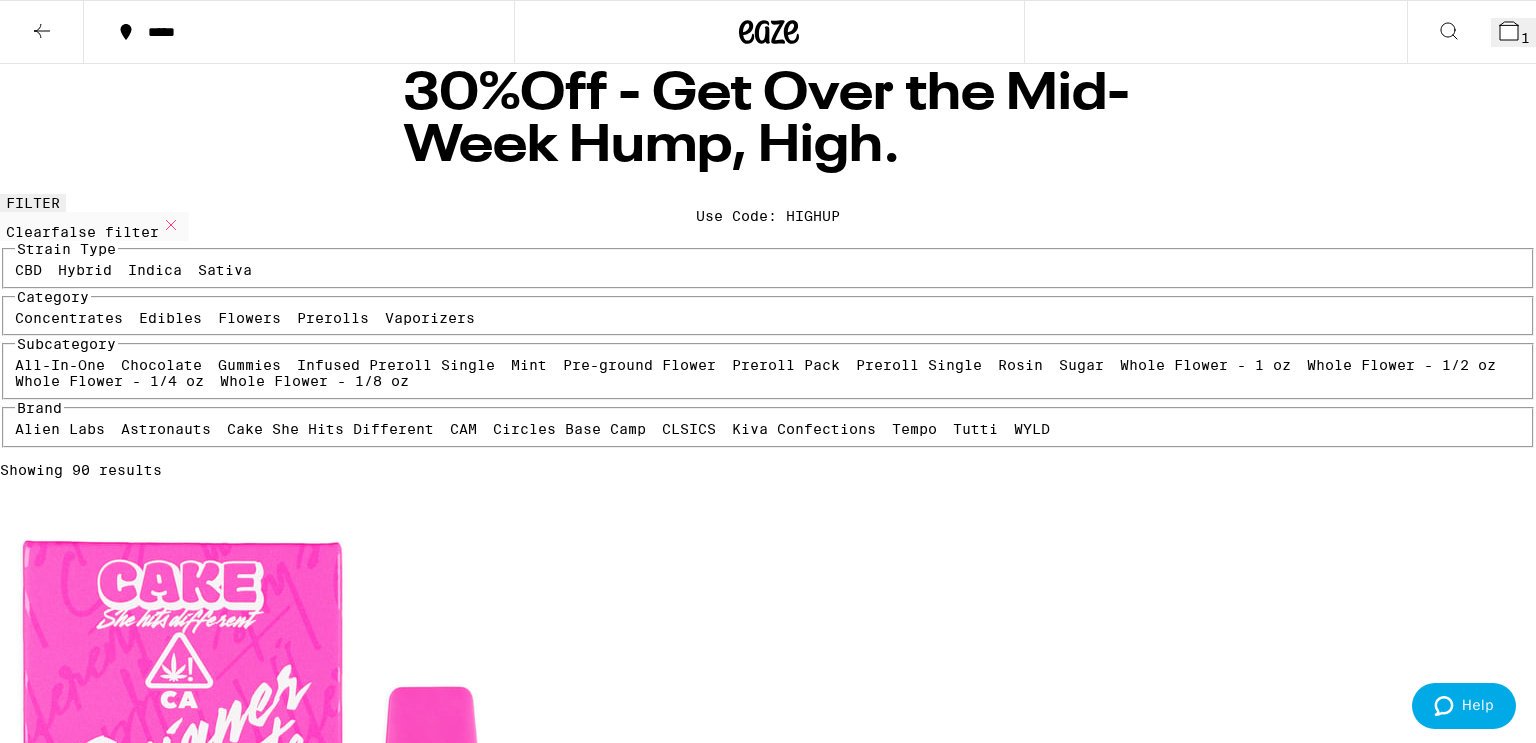 click on "Sativa" at bounding box center [225, 270] 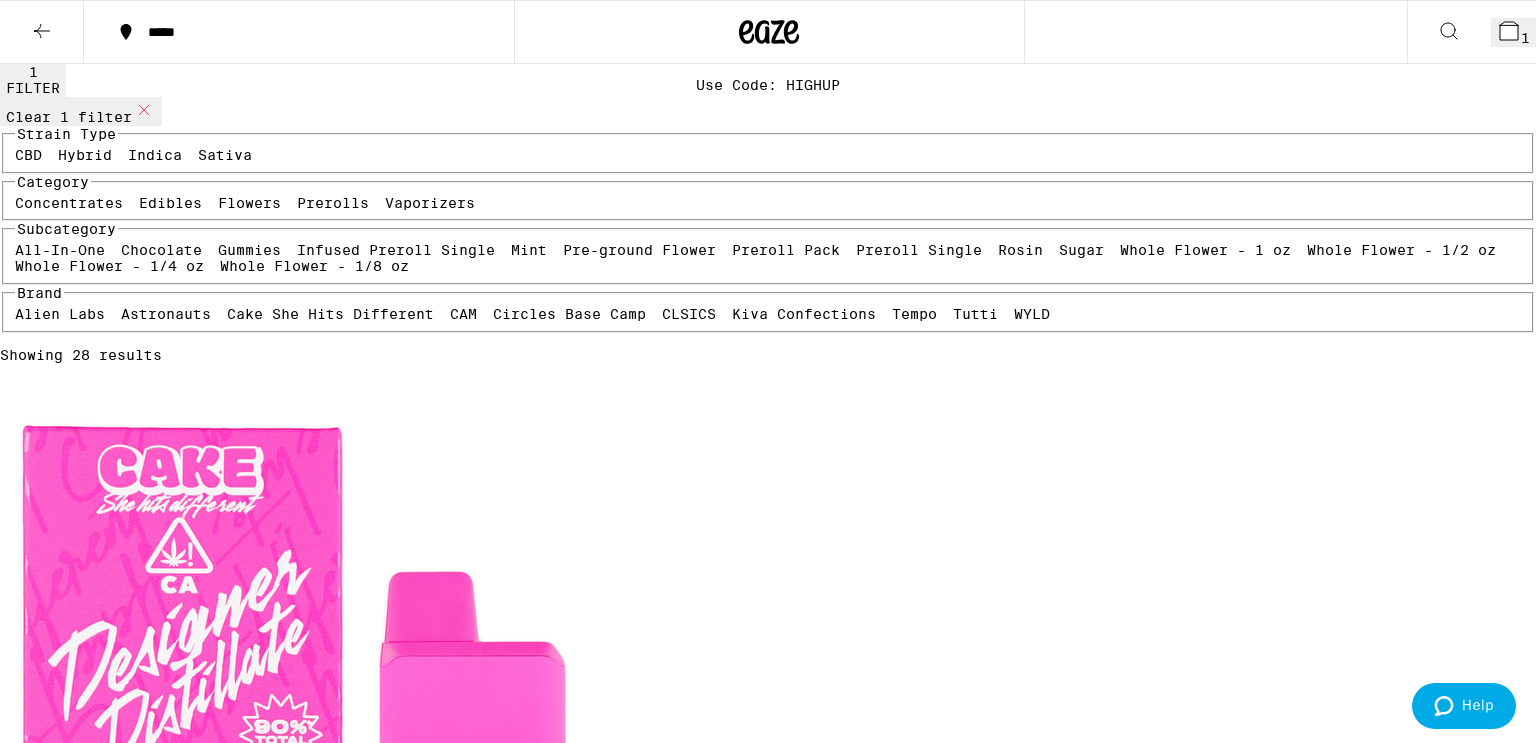 scroll, scrollTop: 134, scrollLeft: 0, axis: vertical 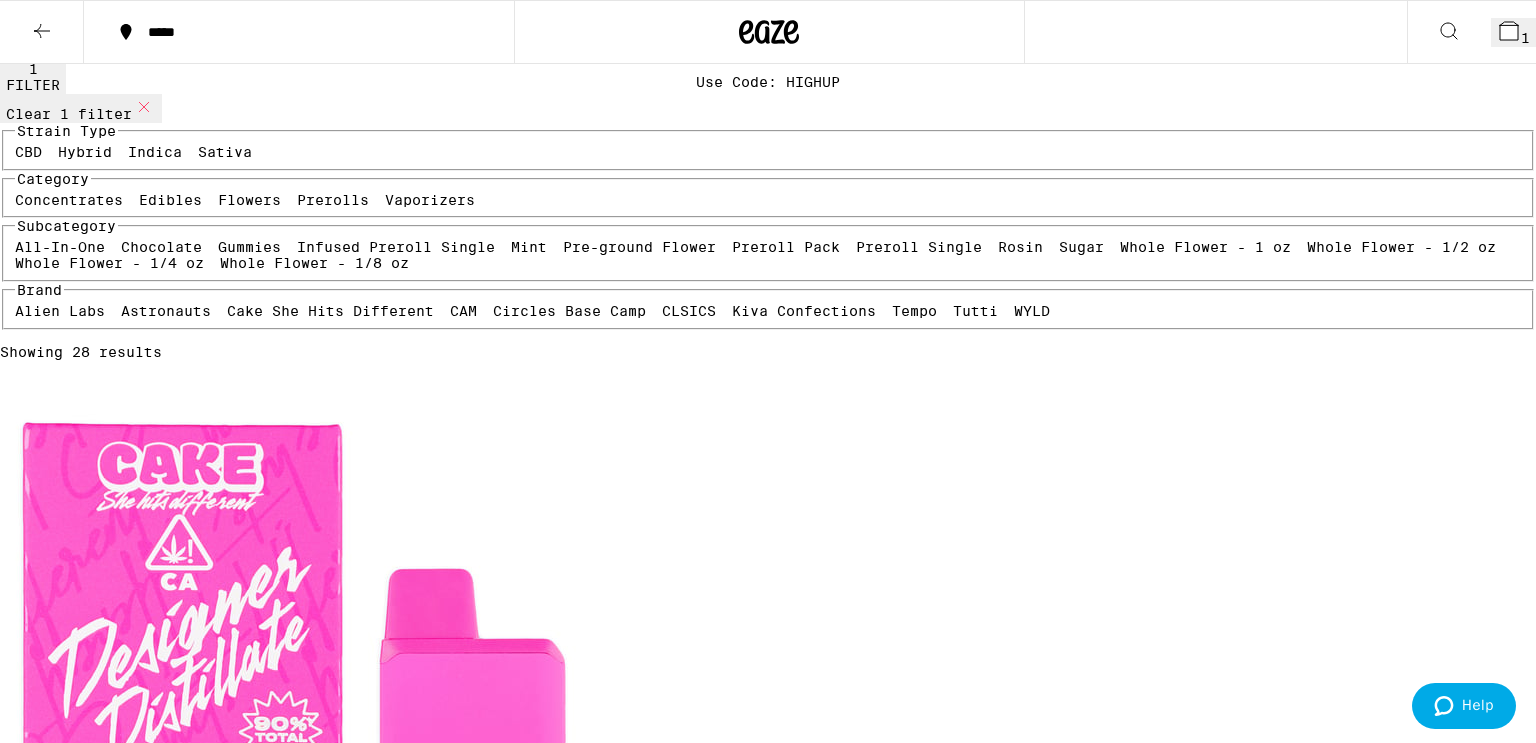 click on "Flowers" at bounding box center (249, 200) 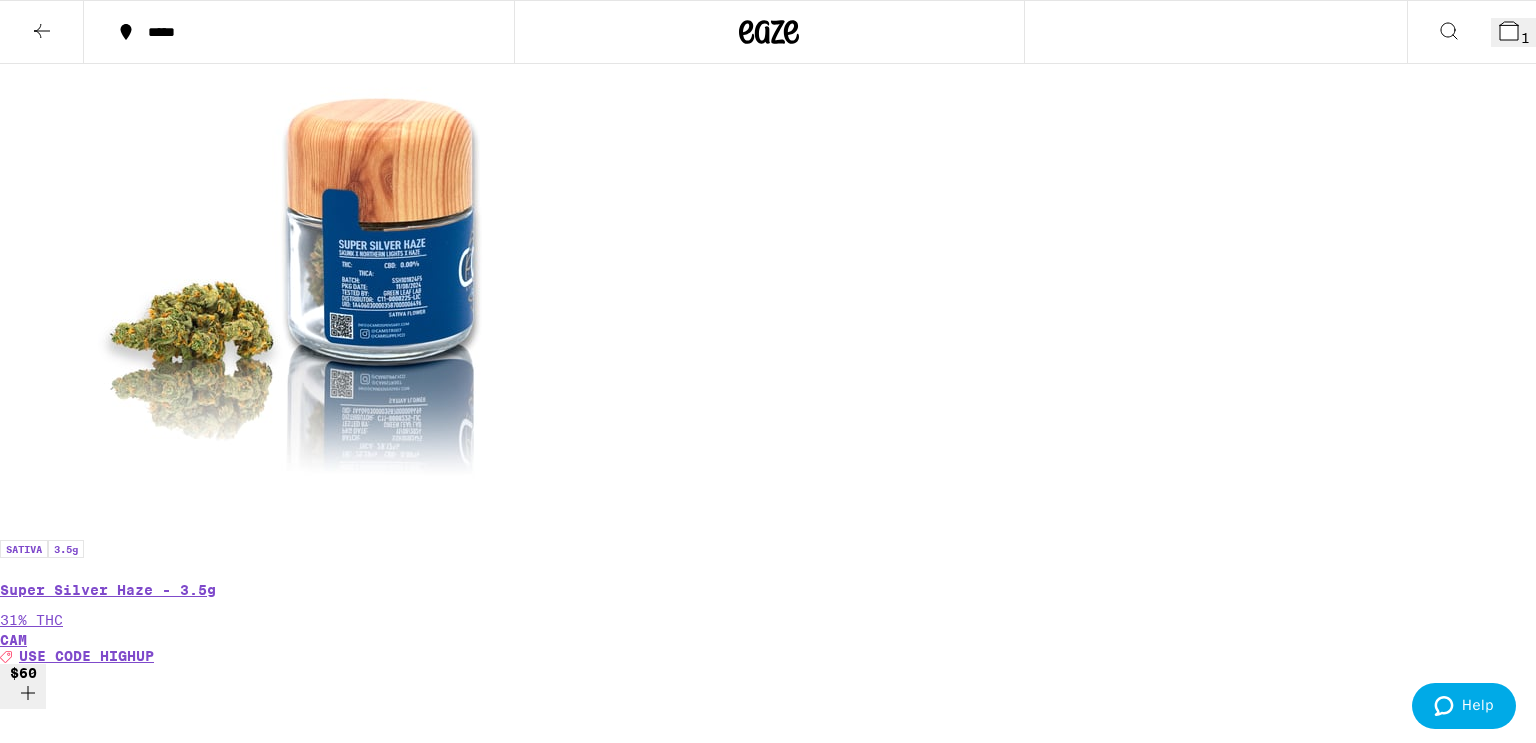 scroll, scrollTop: 584, scrollLeft: 0, axis: vertical 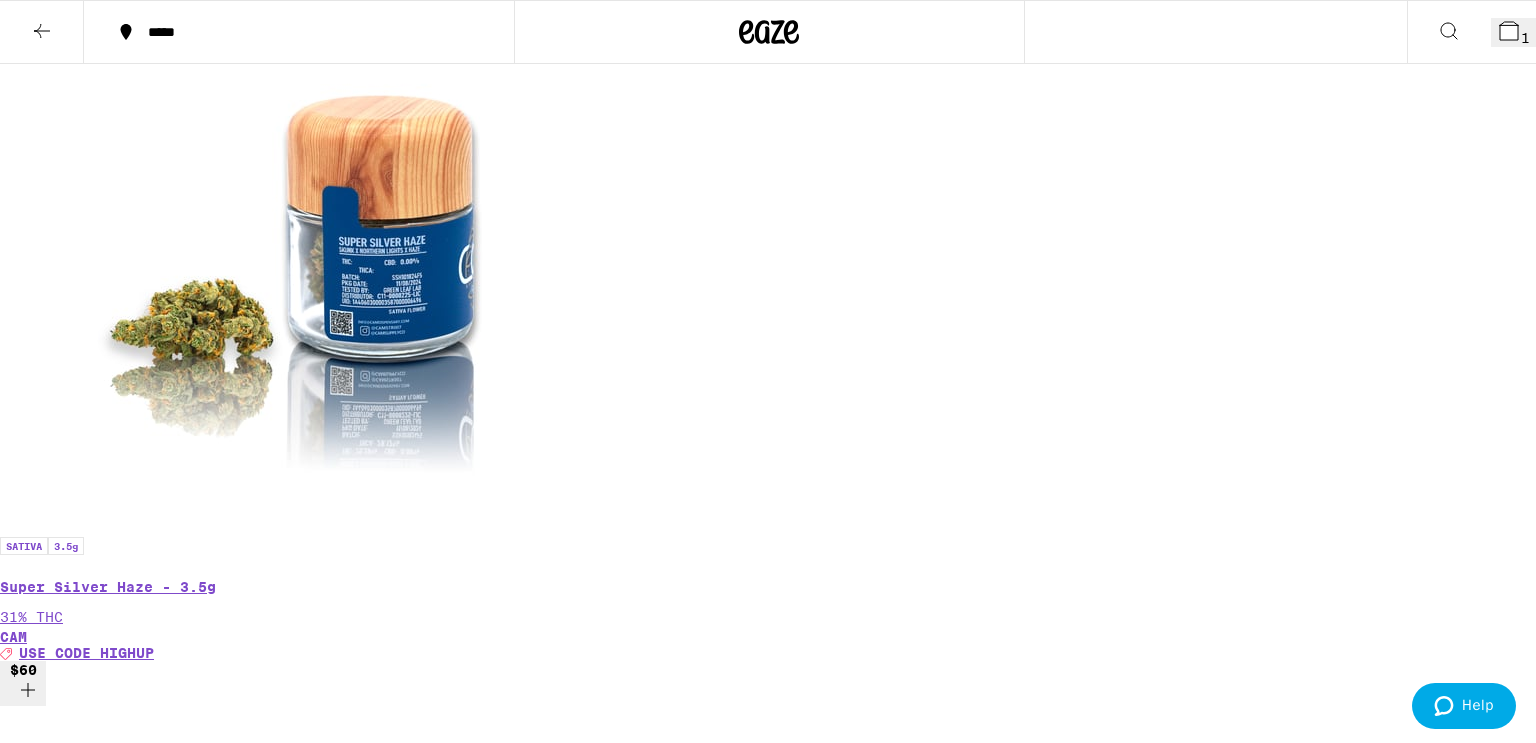 click on "Whole Flower - 1 oz" at bounding box center [1205, -203] 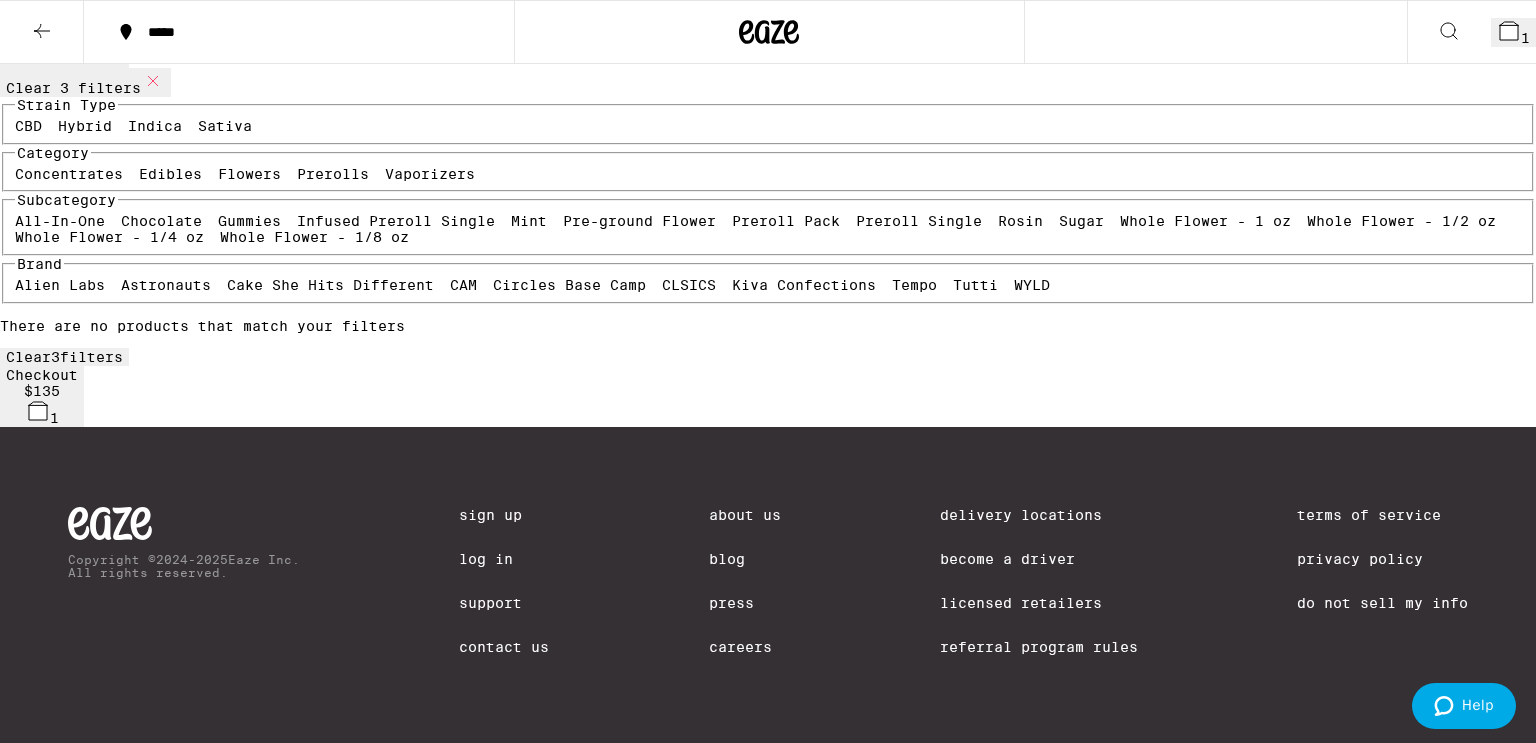 scroll, scrollTop: 495, scrollLeft: 0, axis: vertical 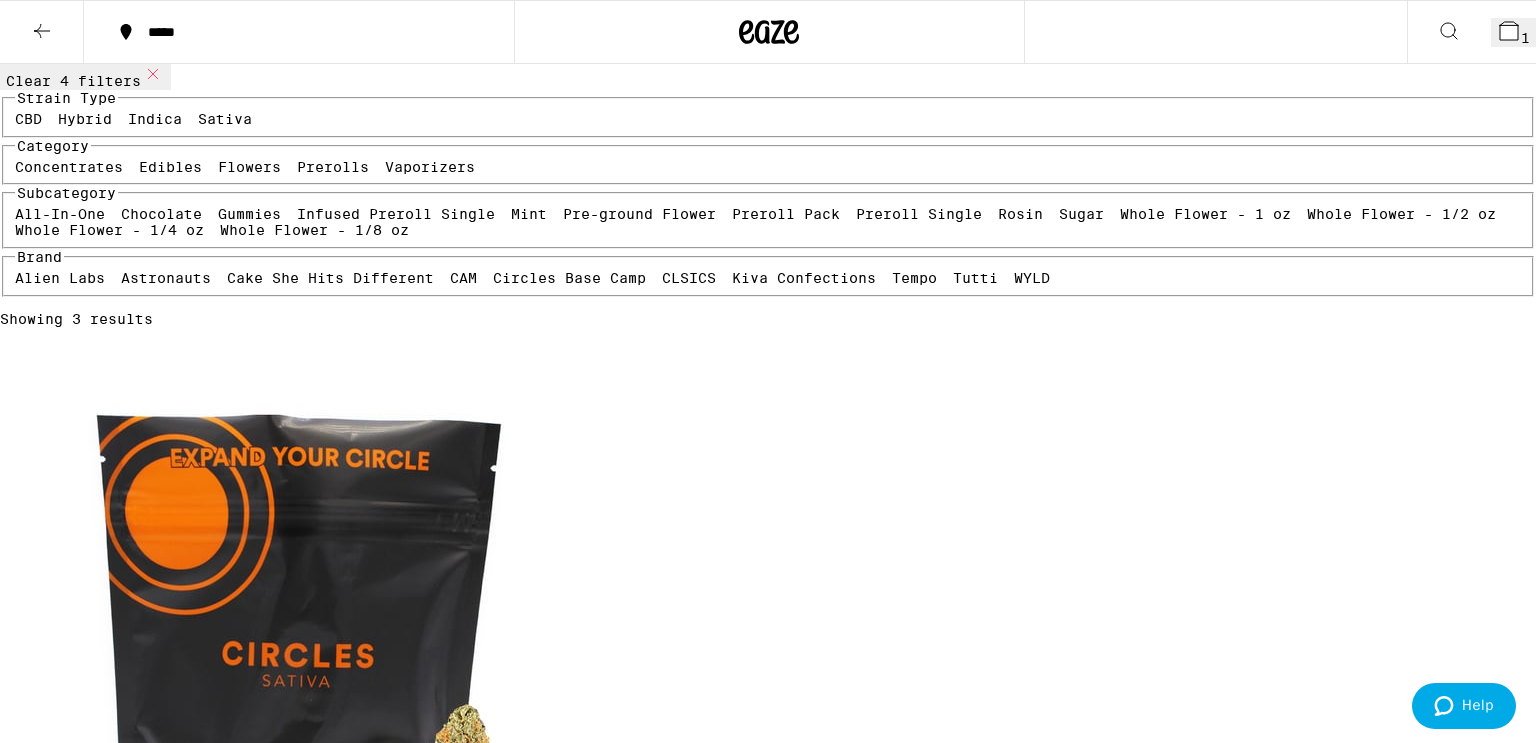 click 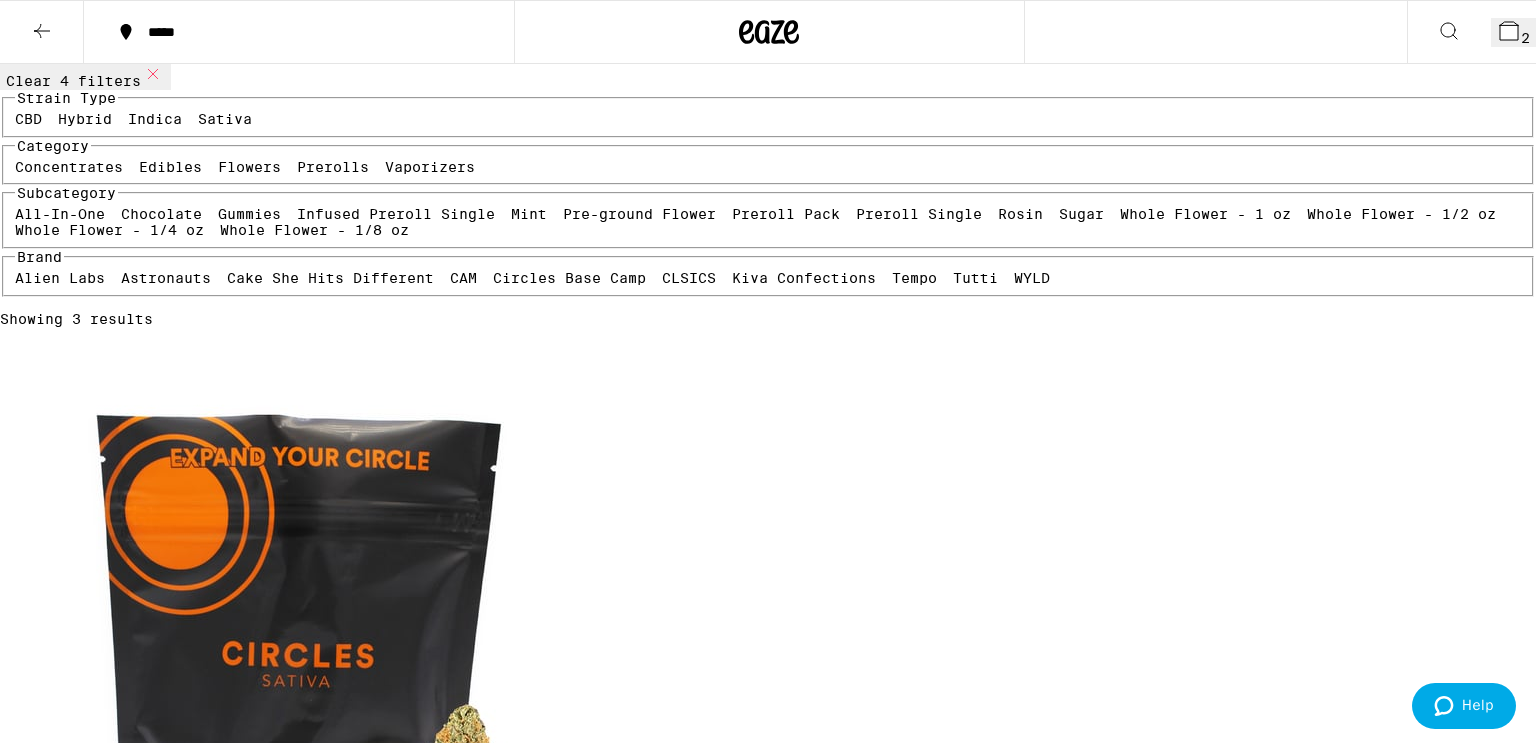 click 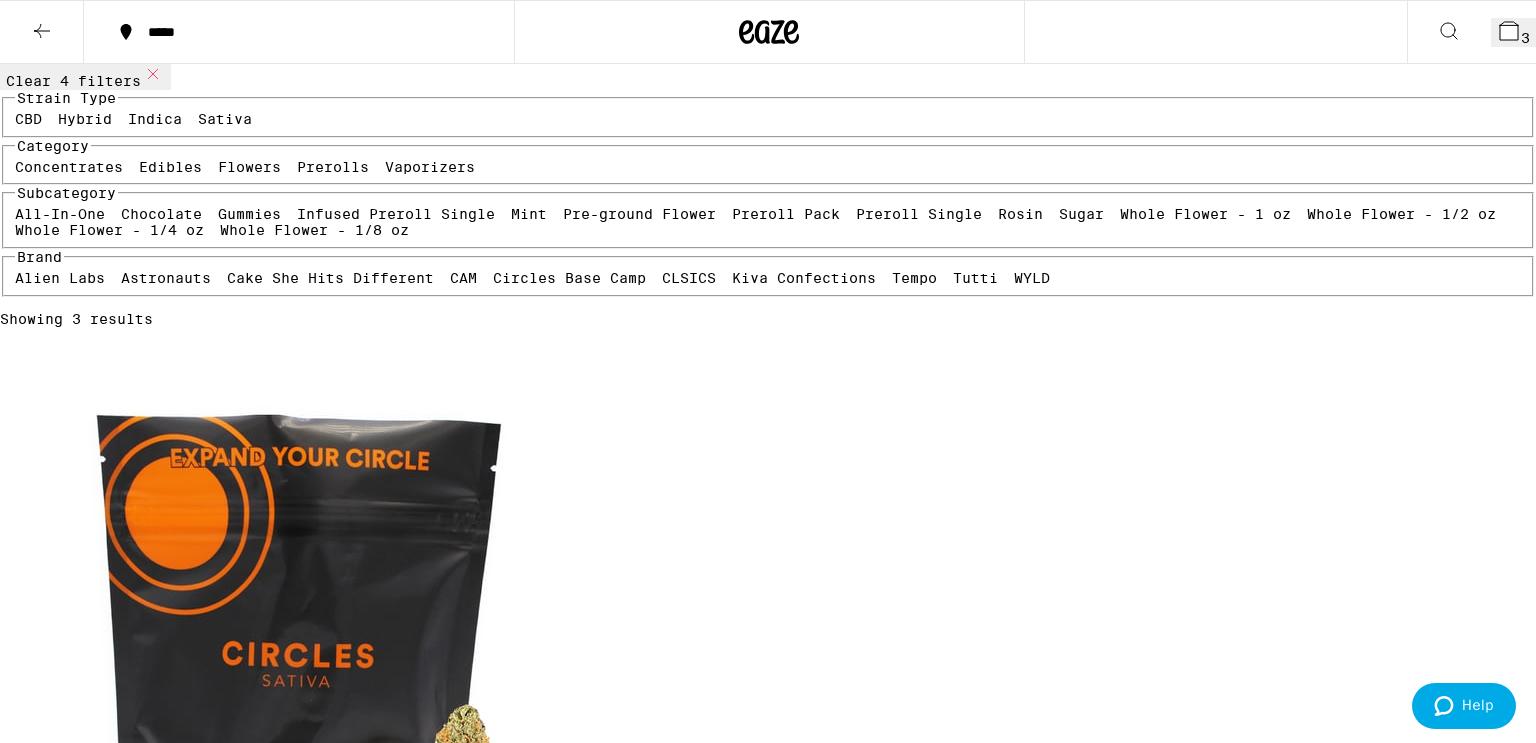 click on "3" at bounding box center (1513, 32) 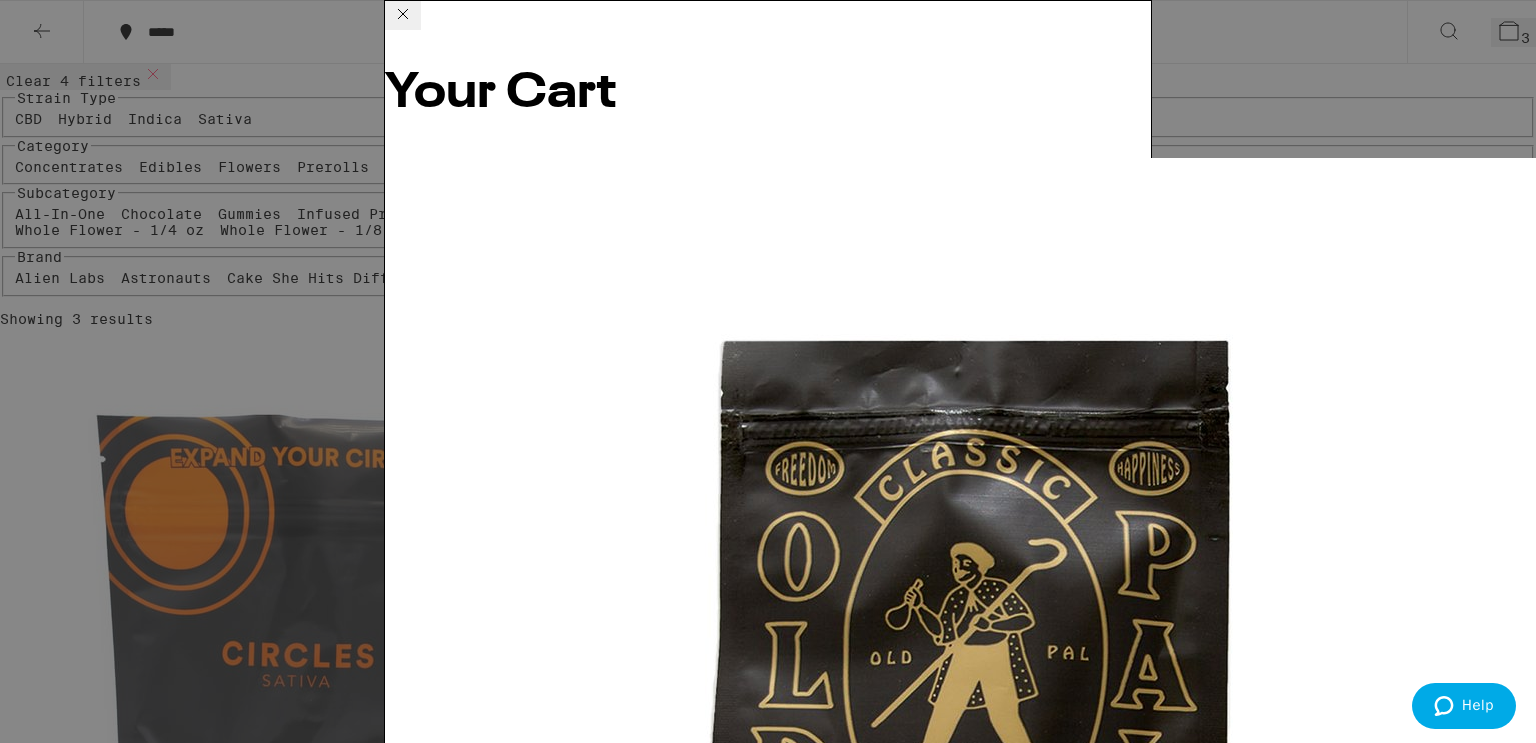 click 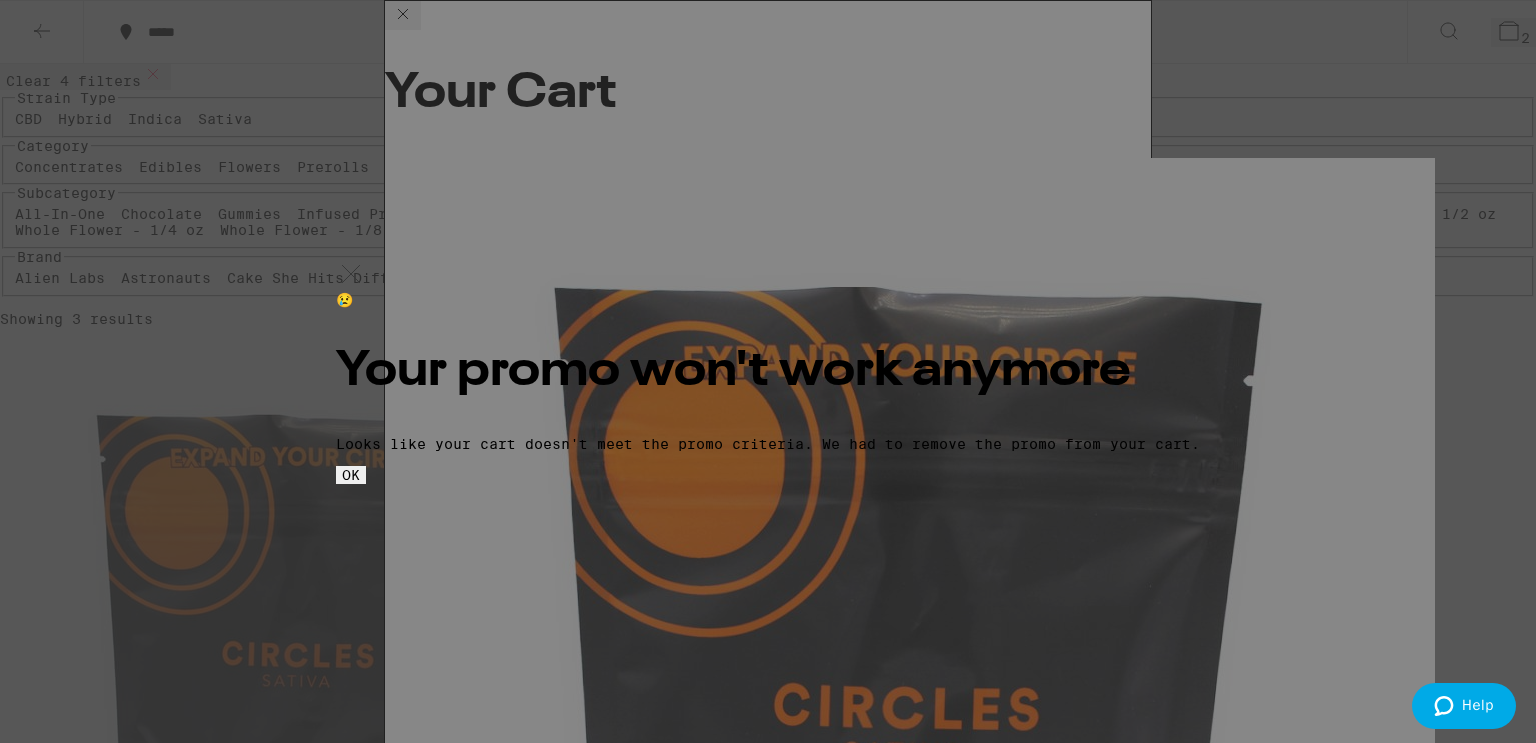 scroll, scrollTop: 0, scrollLeft: 0, axis: both 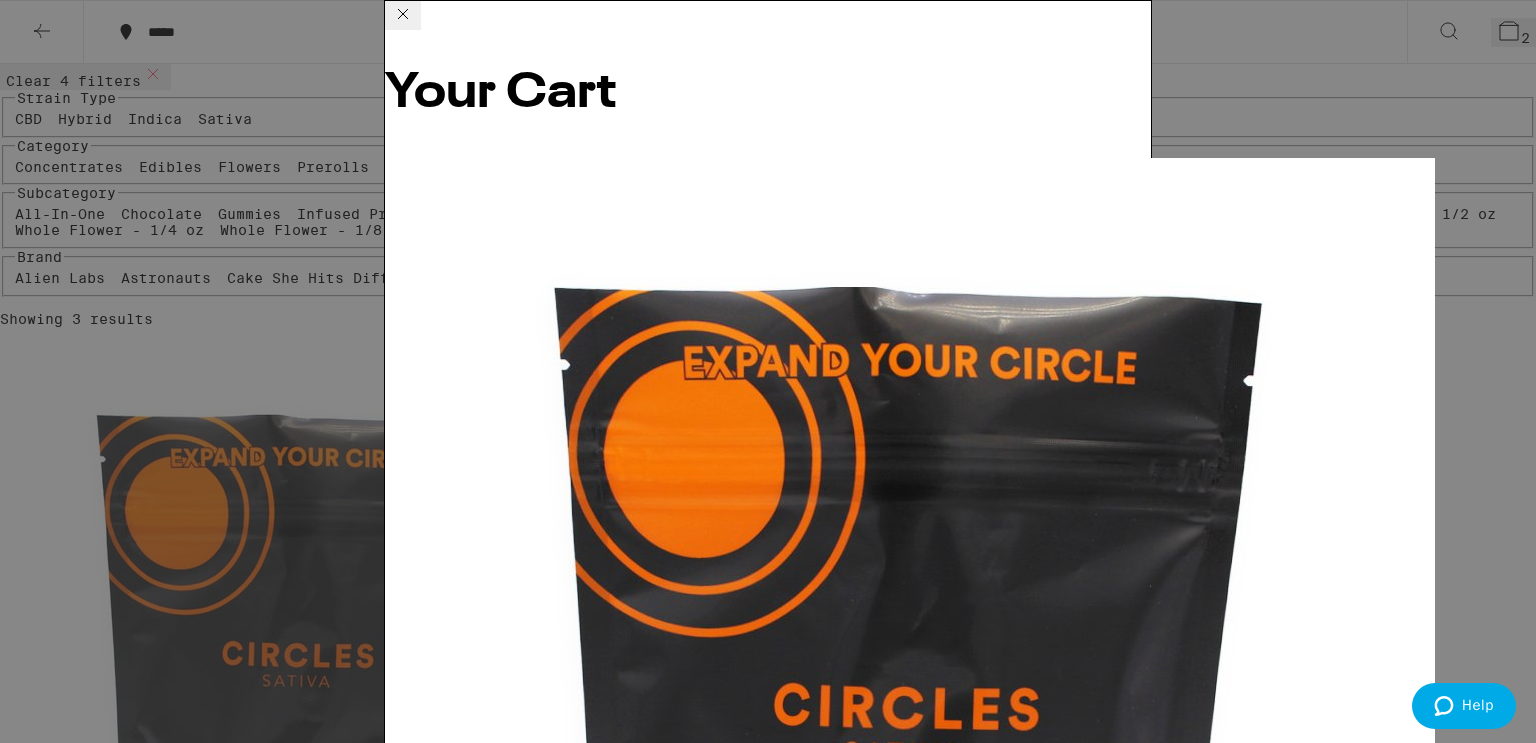 click on "Apply Promo" at bounding box center [440, 10513] 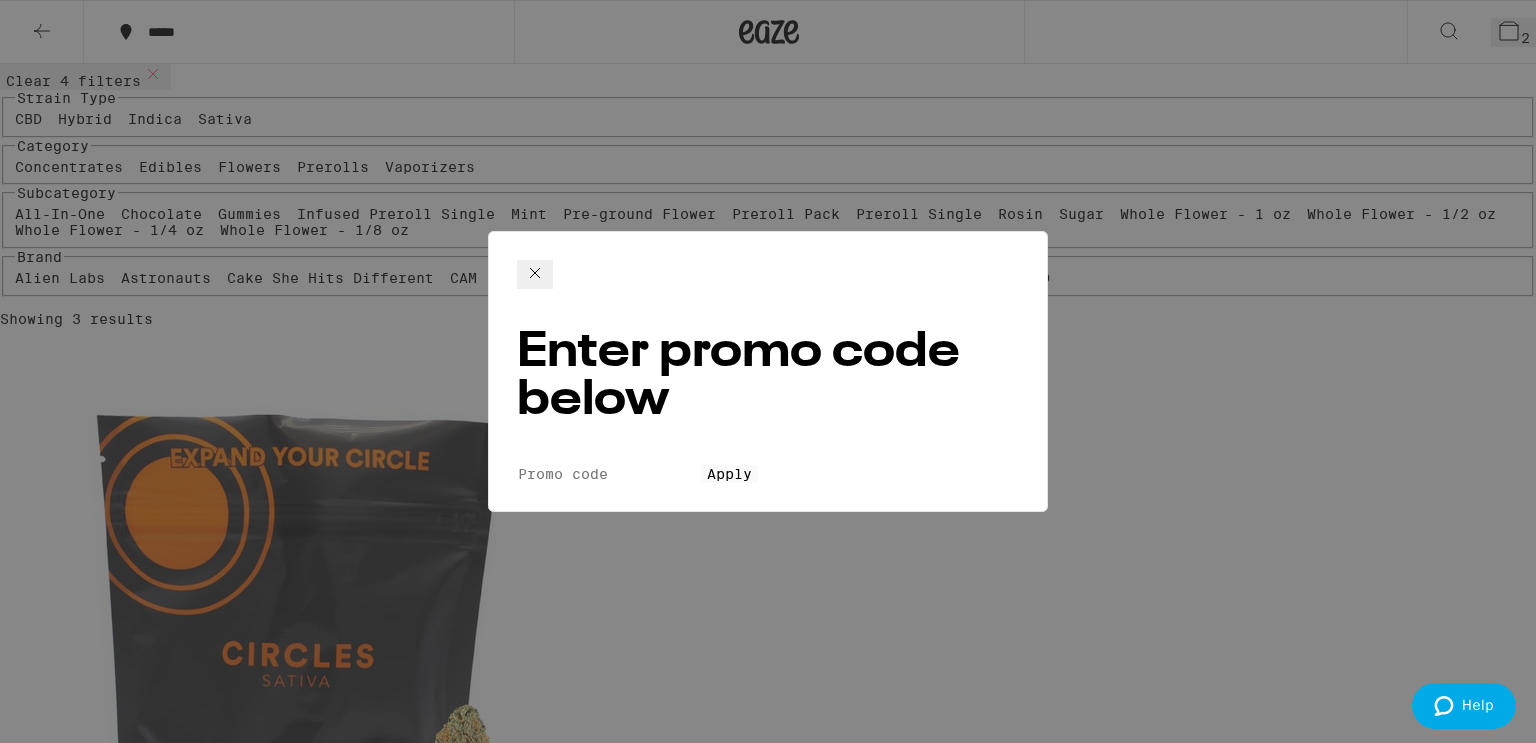 click on "Promo Code" at bounding box center (609, 474) 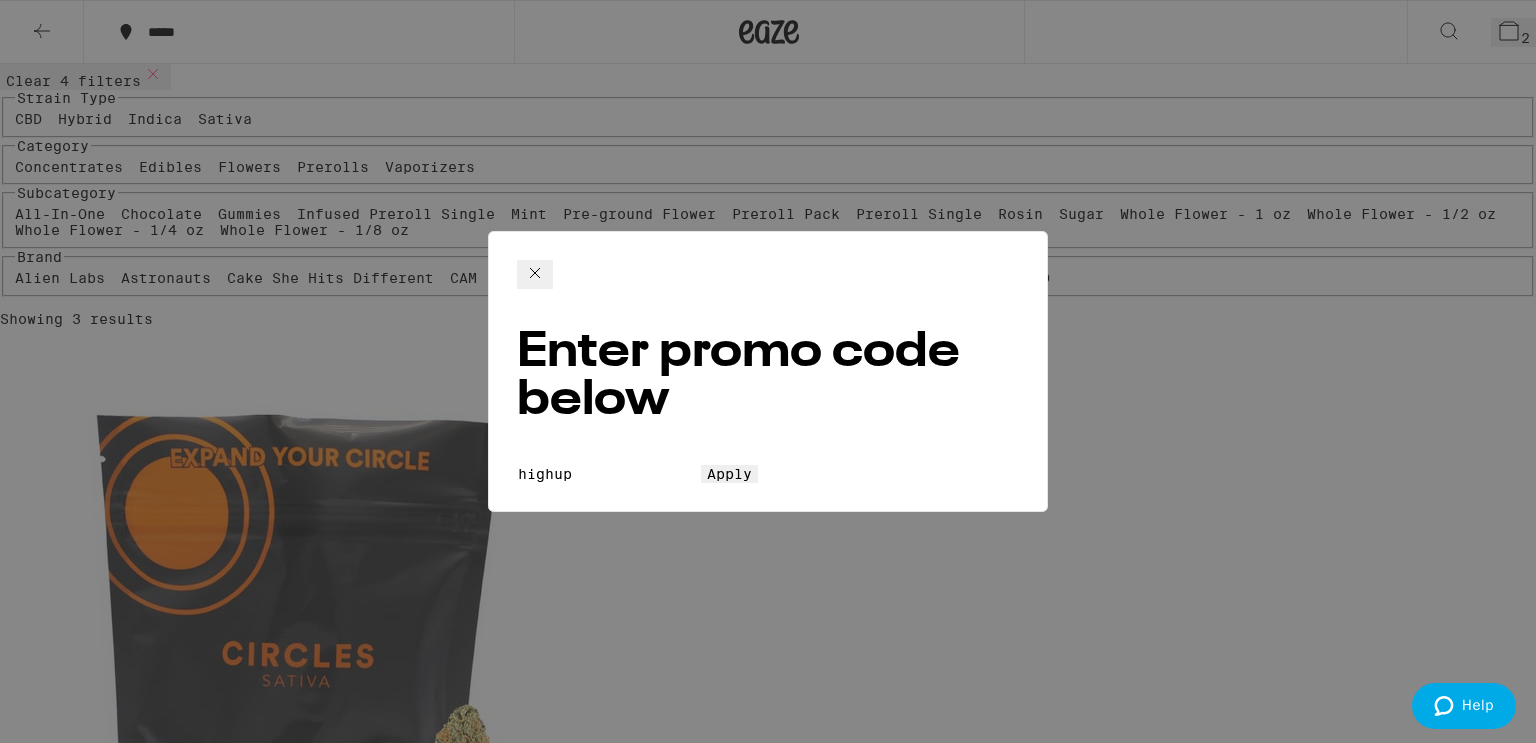 type on "highup" 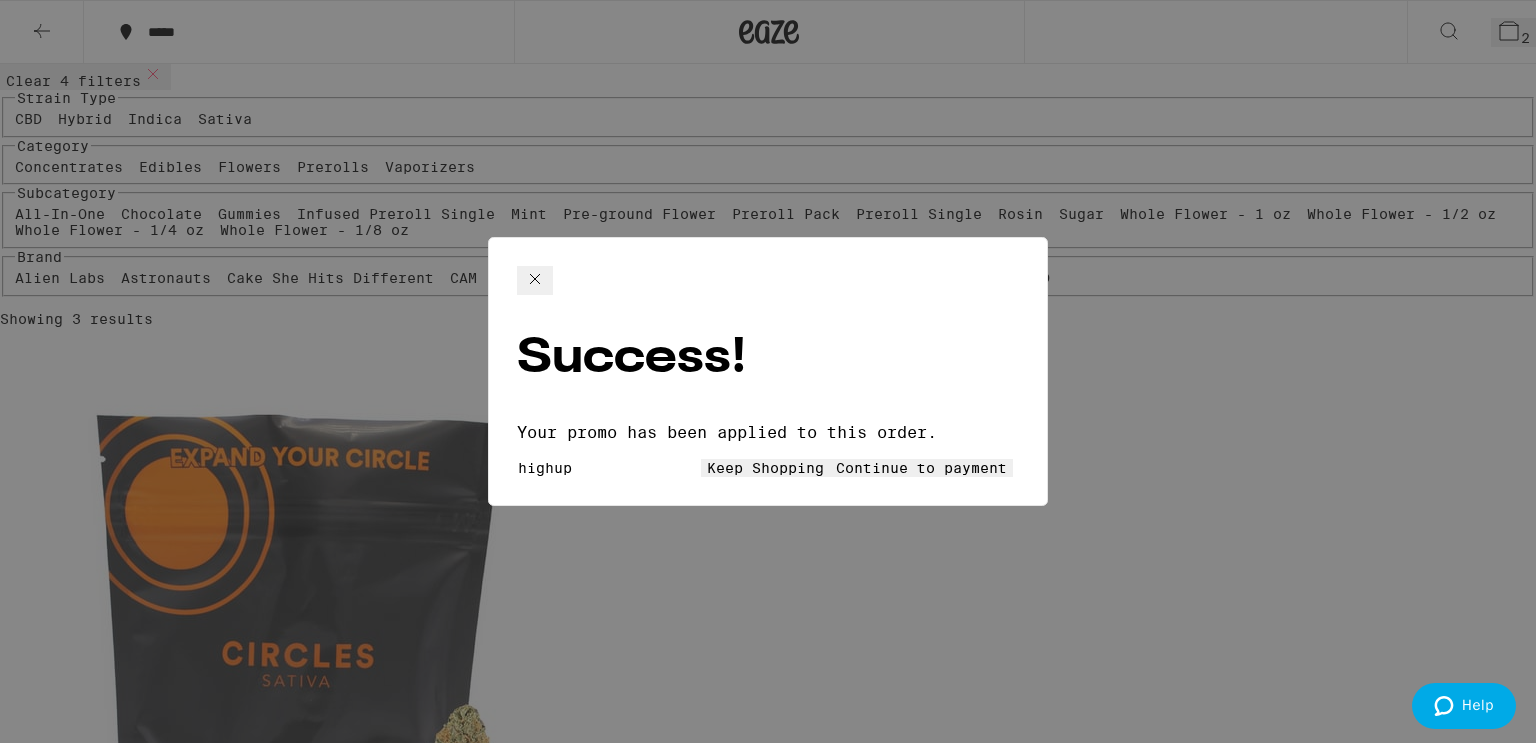 click on "Continue to payment" at bounding box center (921, 468) 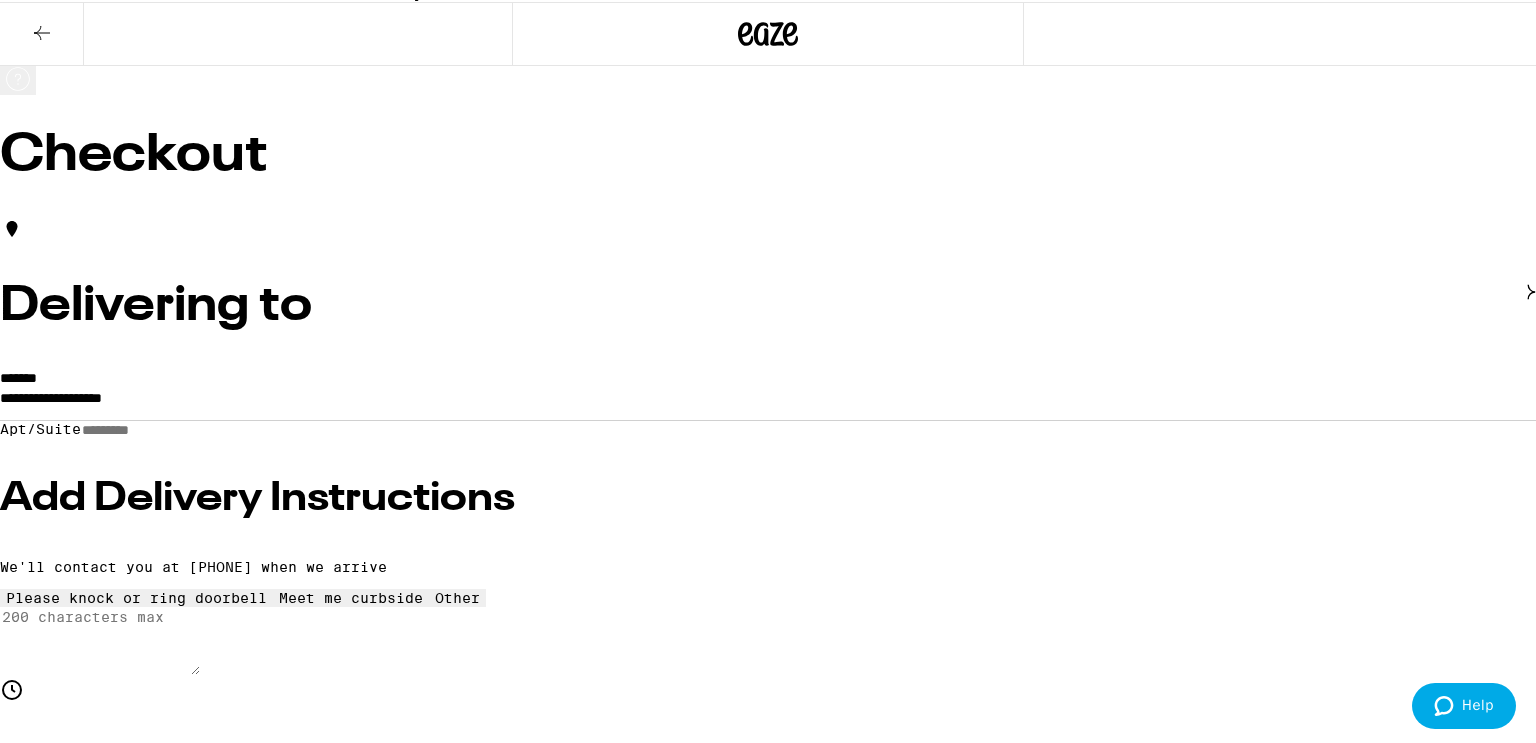 scroll, scrollTop: 0, scrollLeft: 0, axis: both 